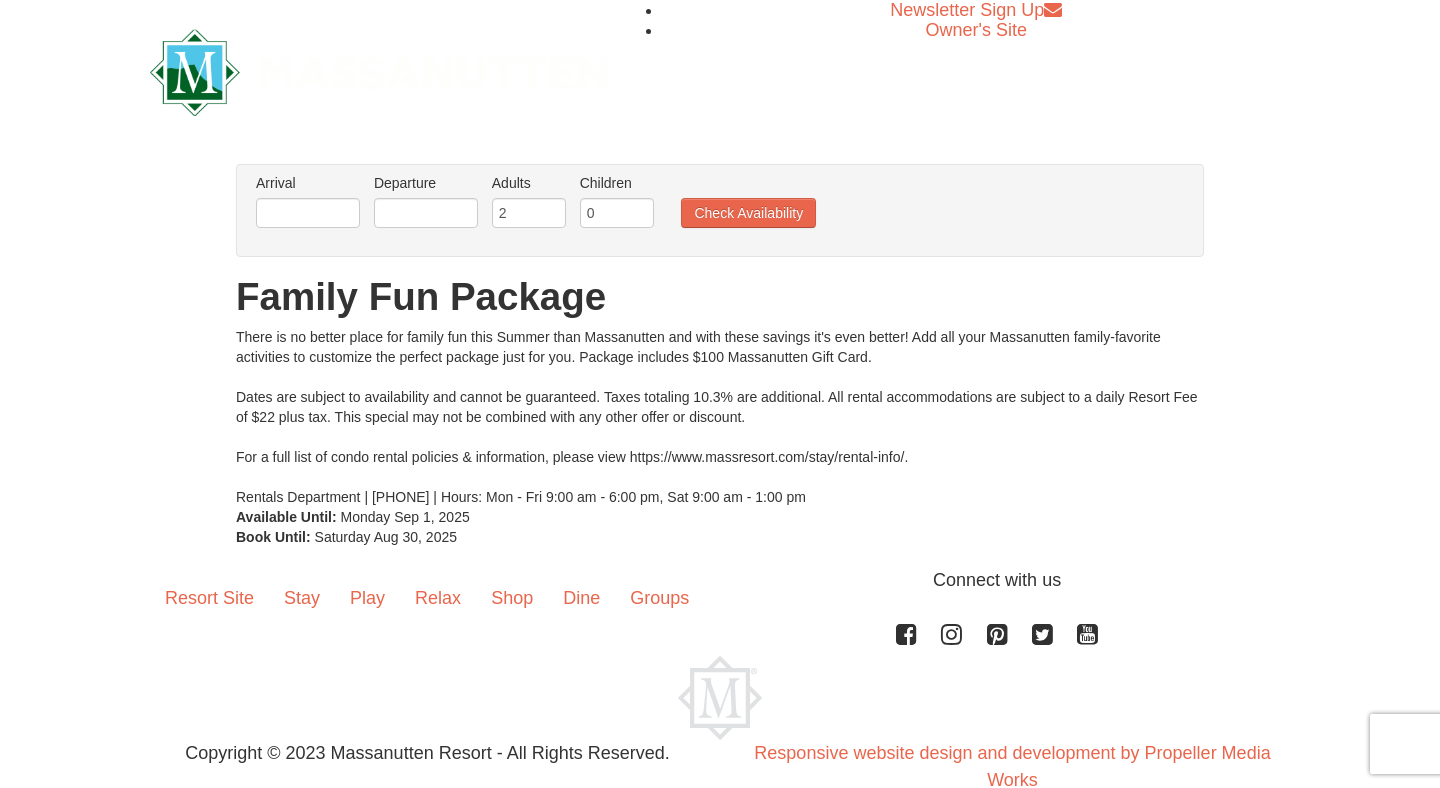 scroll, scrollTop: 0, scrollLeft: 0, axis: both 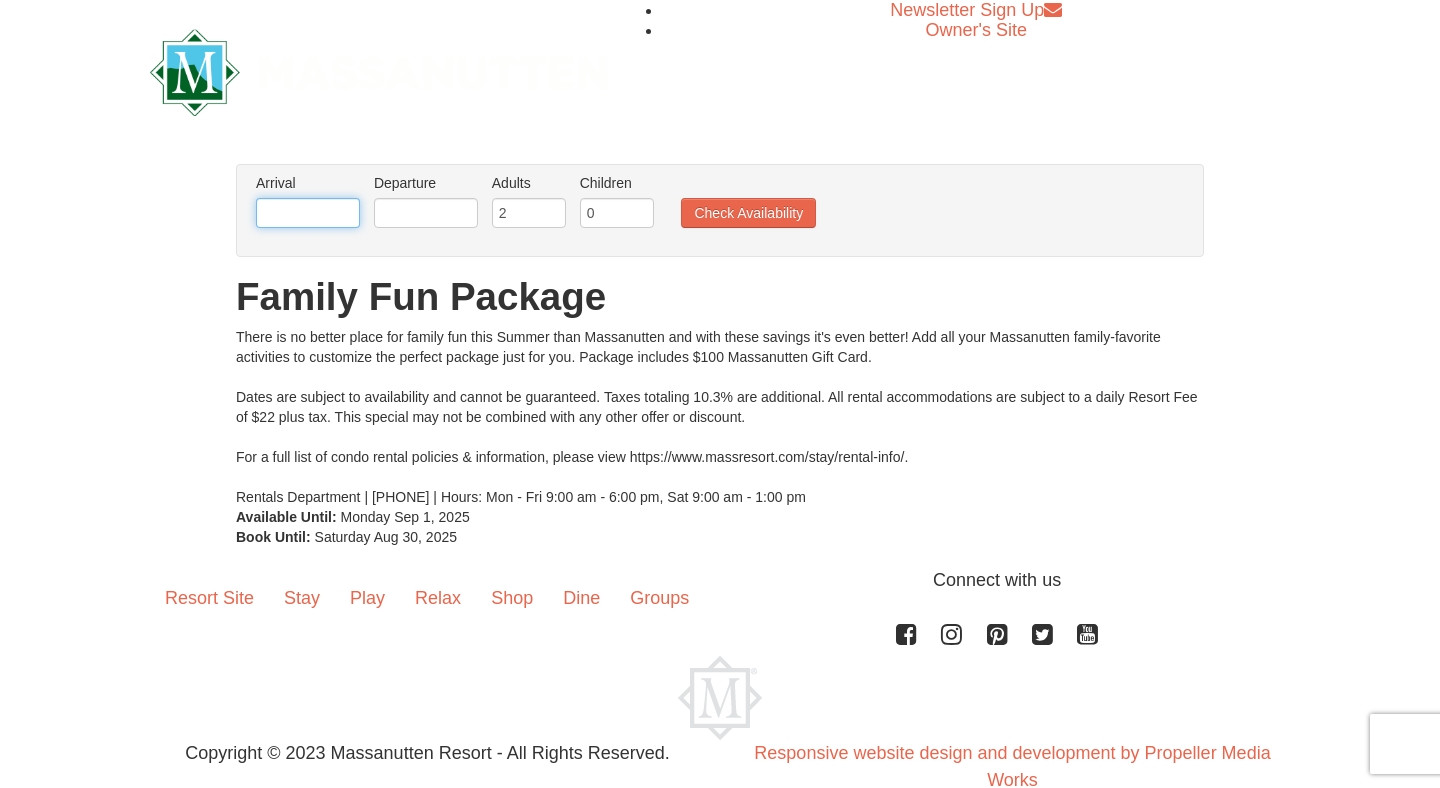 click at bounding box center [308, 213] 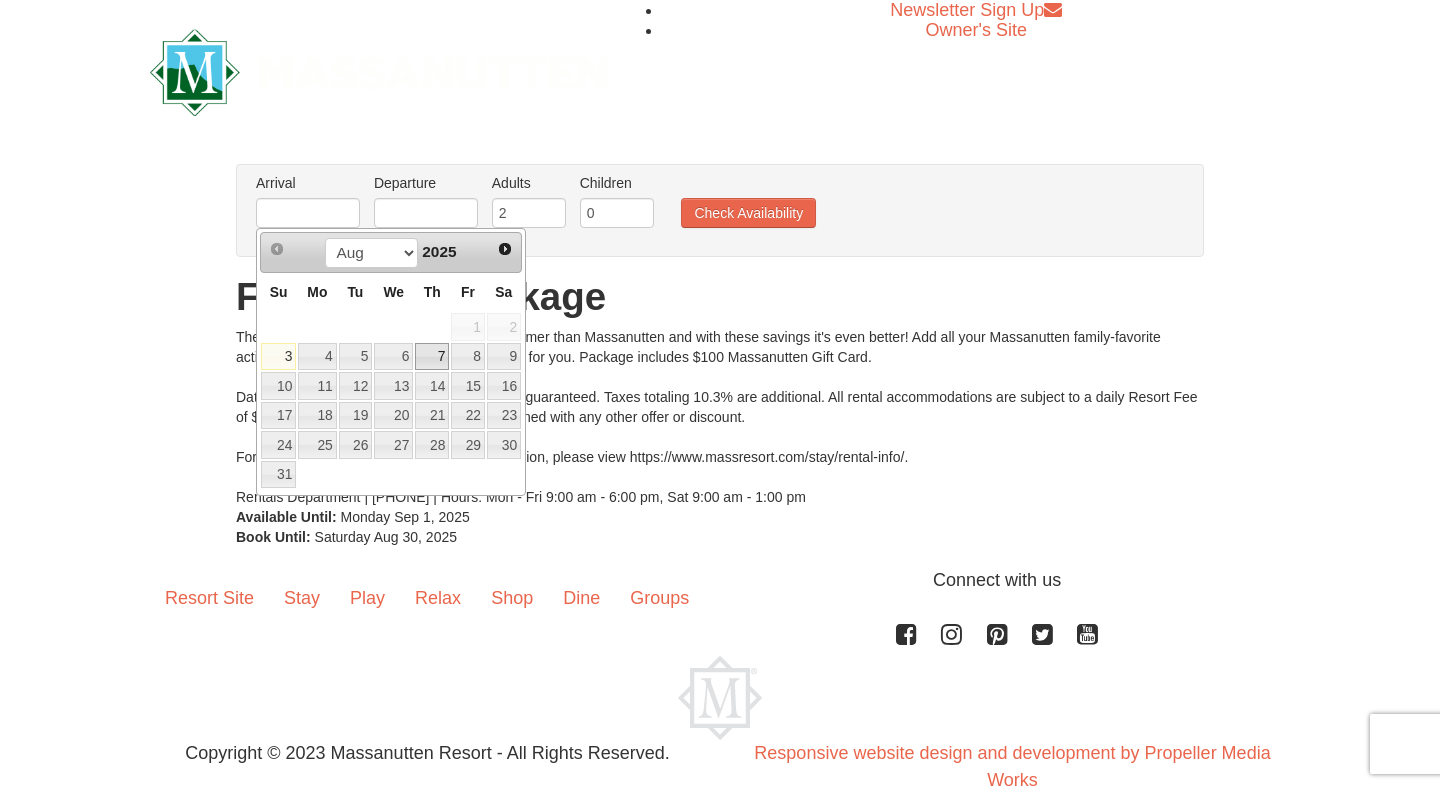 click on "7" at bounding box center [432, 357] 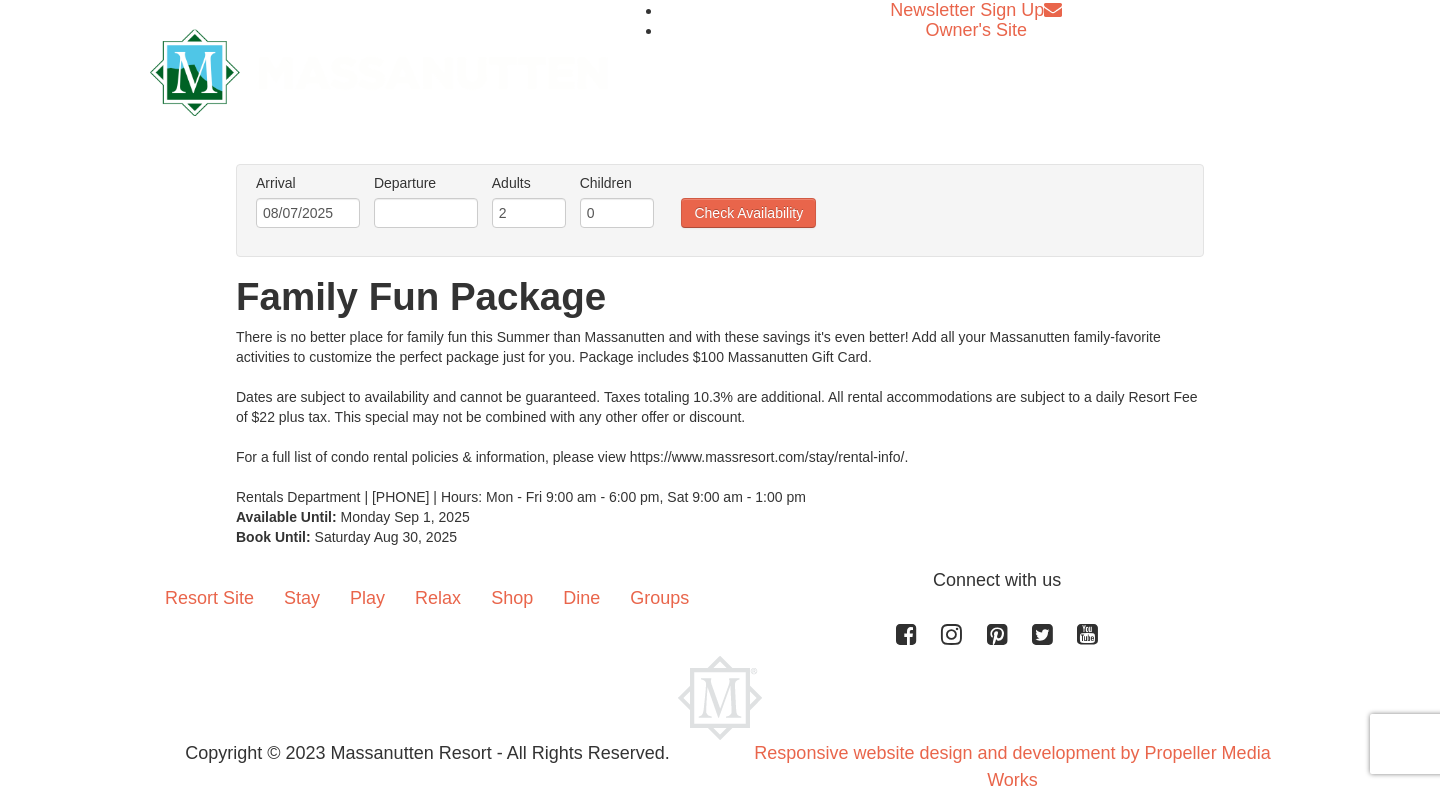 click on "Departure Please format dates MM/DD/YYYY Please format dates MM/DD/YYYY" at bounding box center (426, 205) 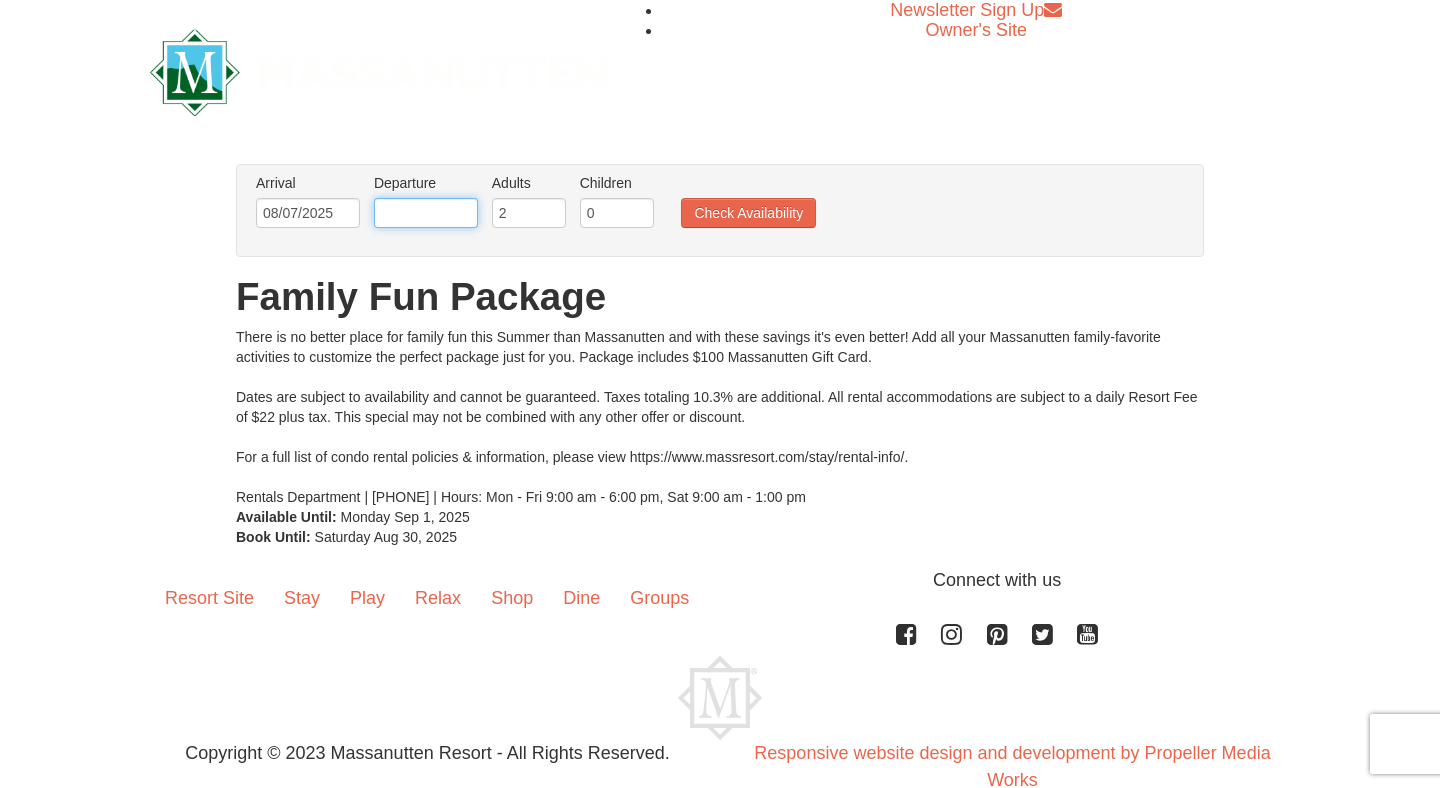 click at bounding box center [426, 213] 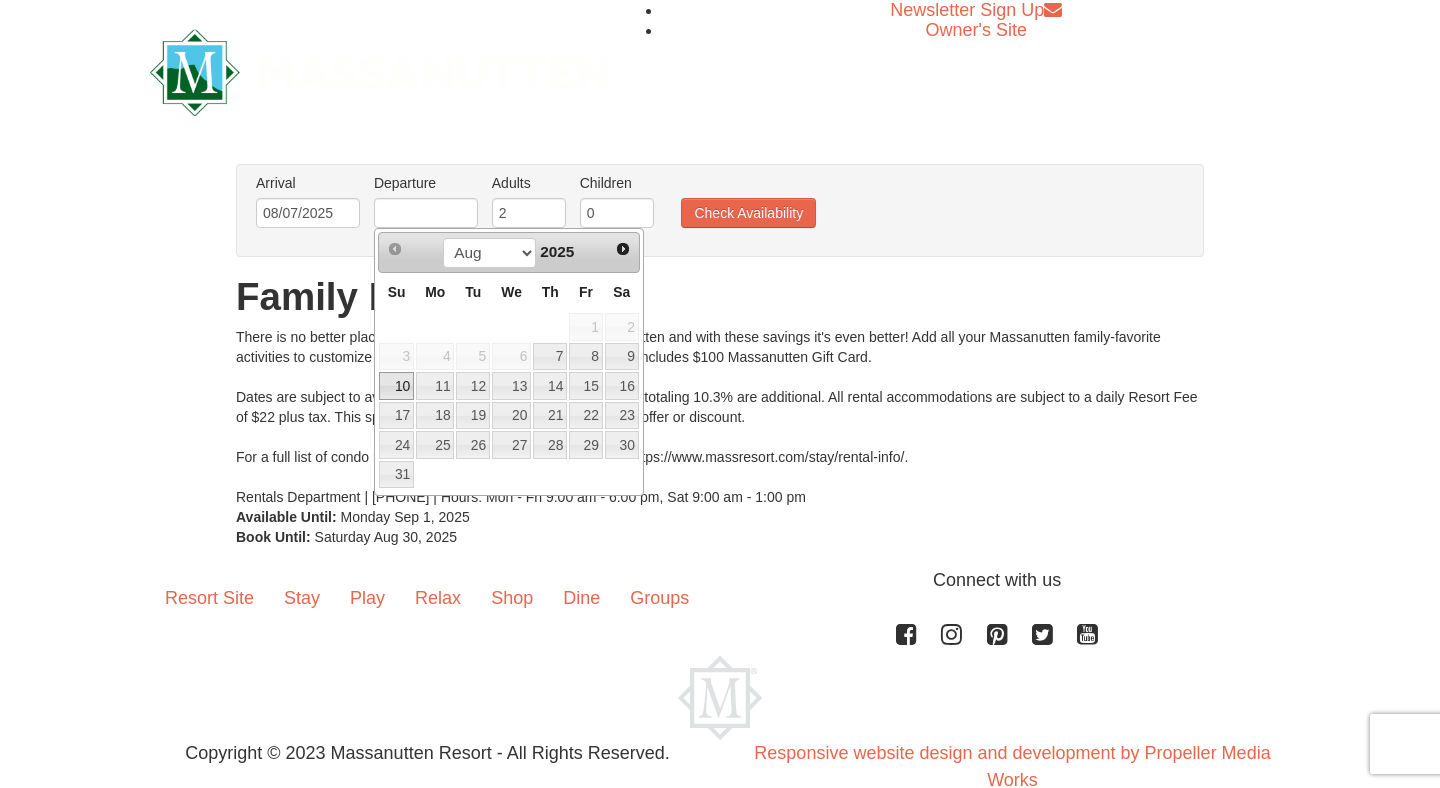 click on "10" at bounding box center [396, 386] 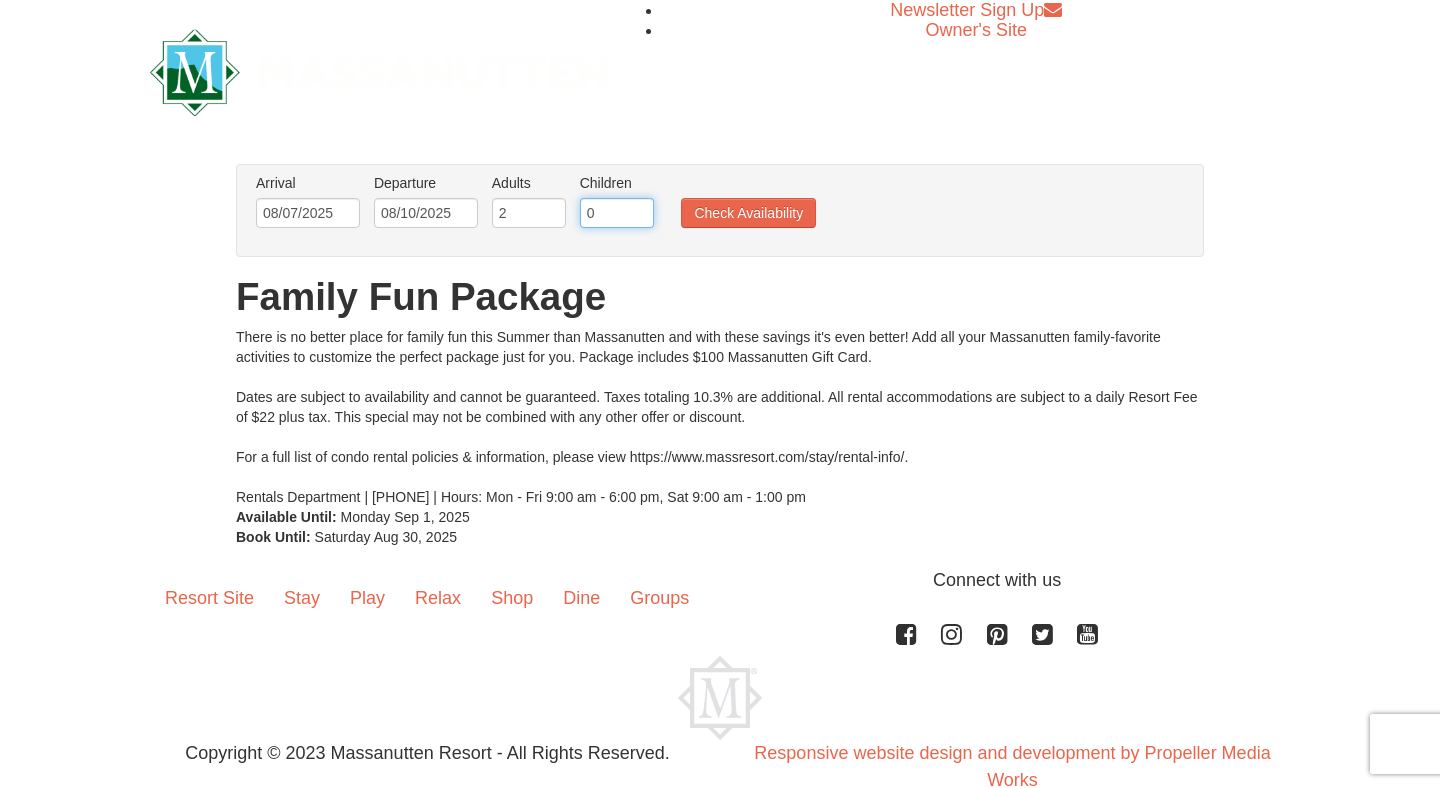 click on "0" at bounding box center [617, 213] 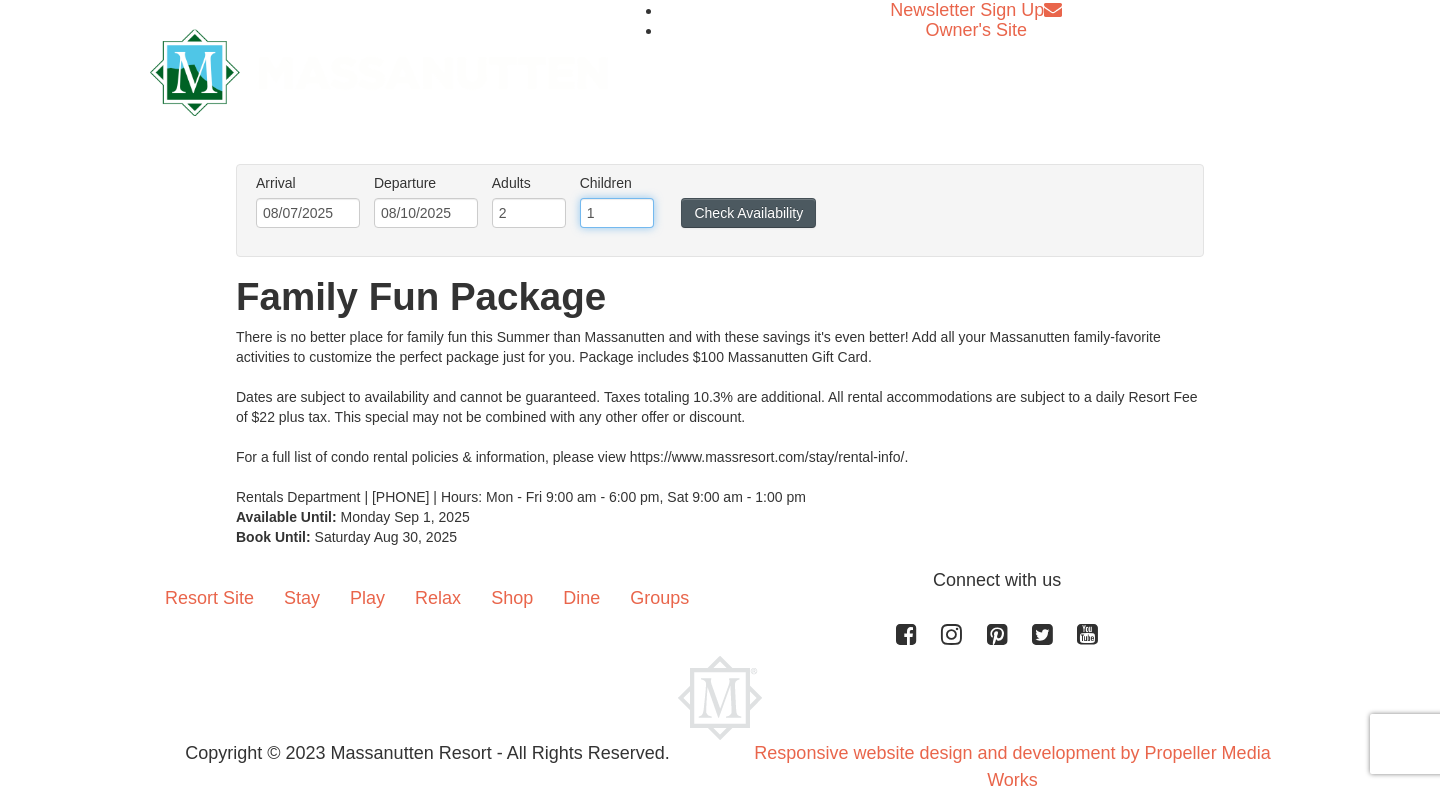 type on "1" 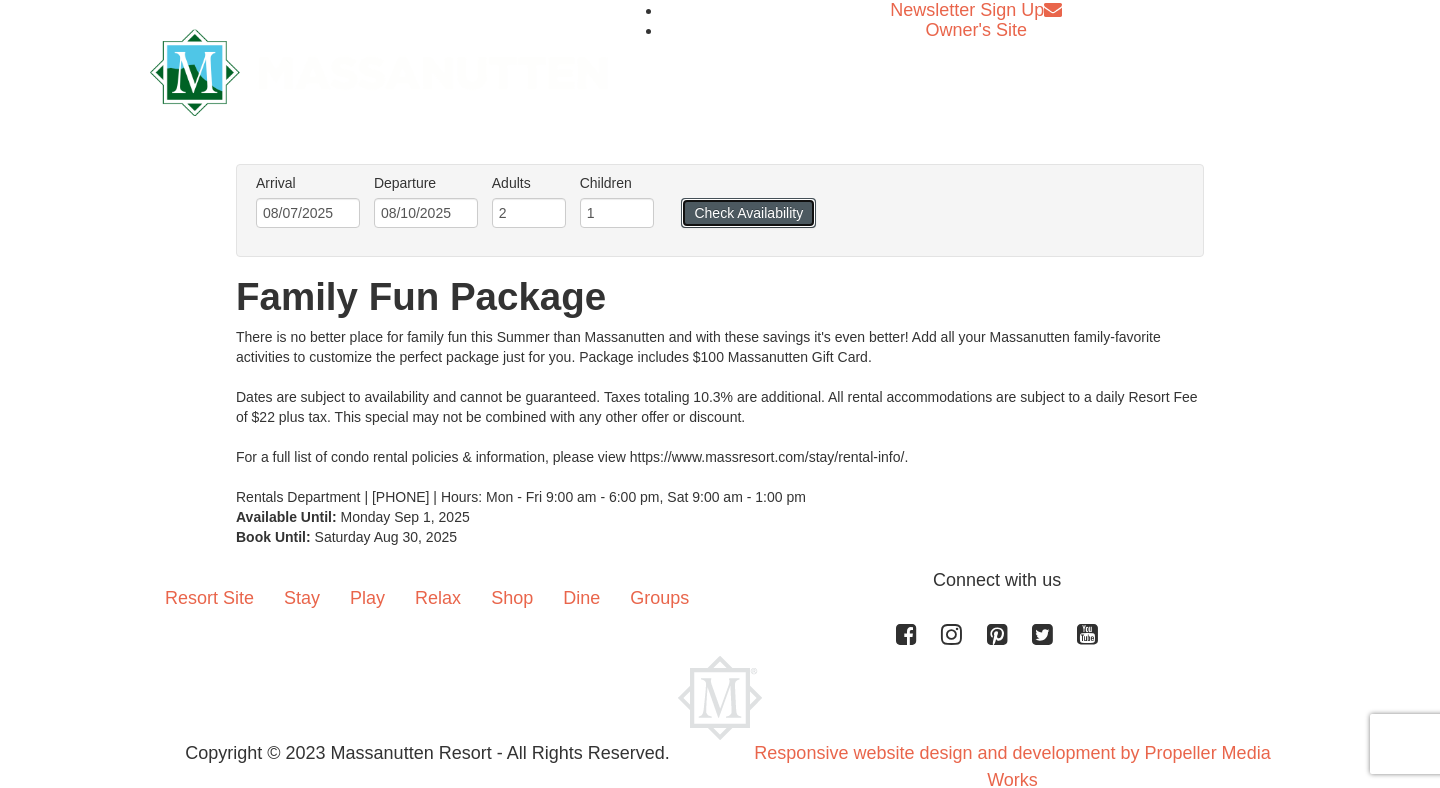 click on "Check Availability" at bounding box center (748, 213) 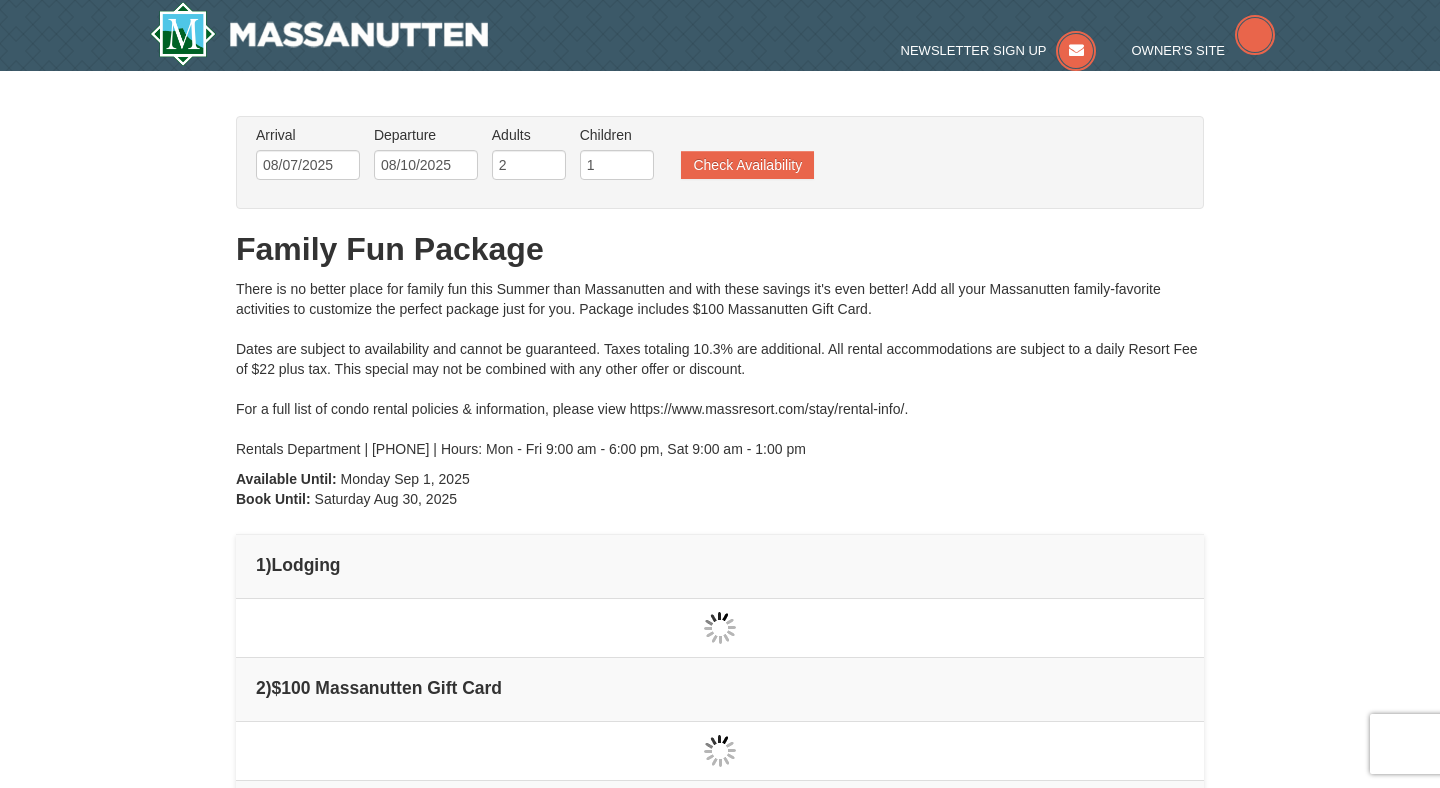 scroll, scrollTop: 0, scrollLeft: 0, axis: both 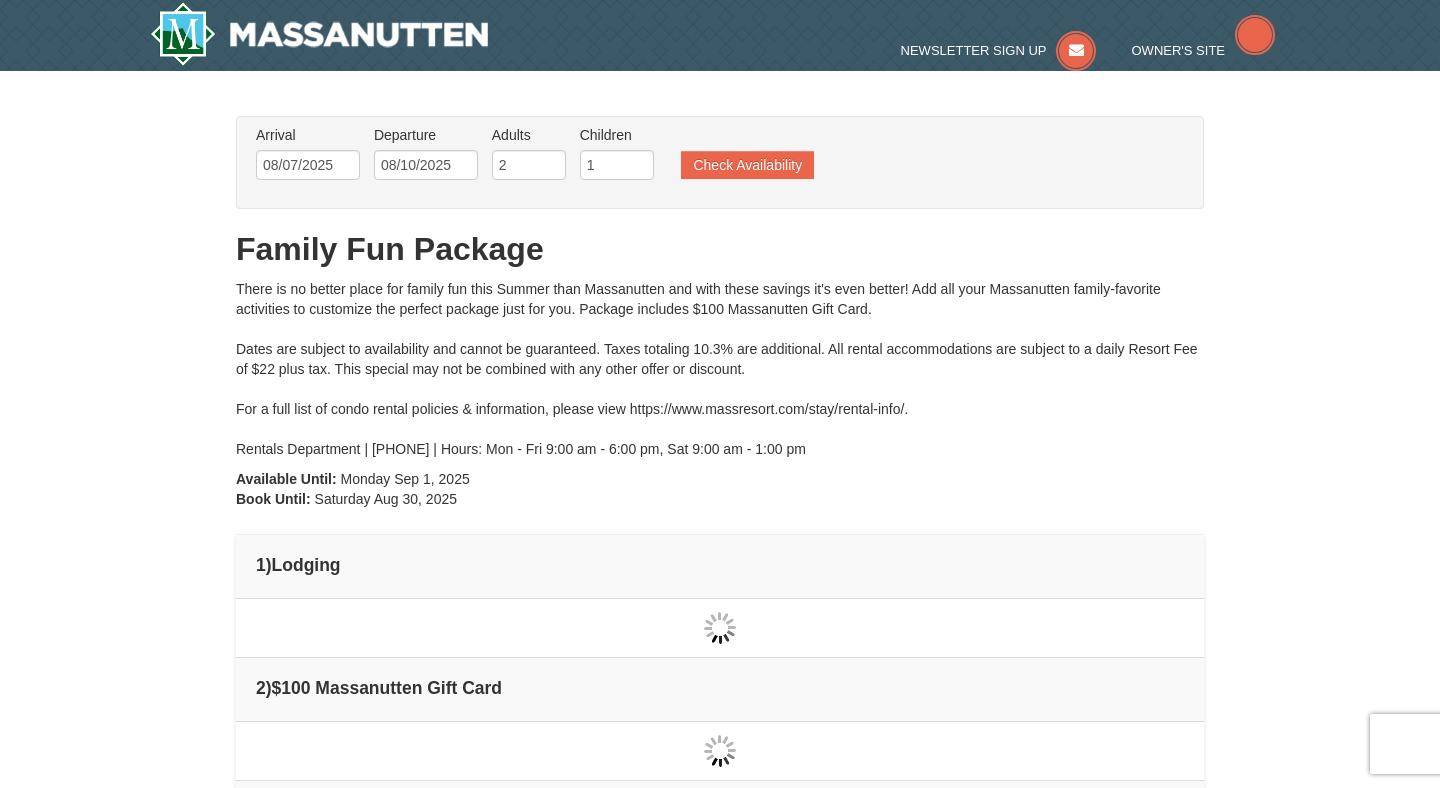 type on "08/07/2025" 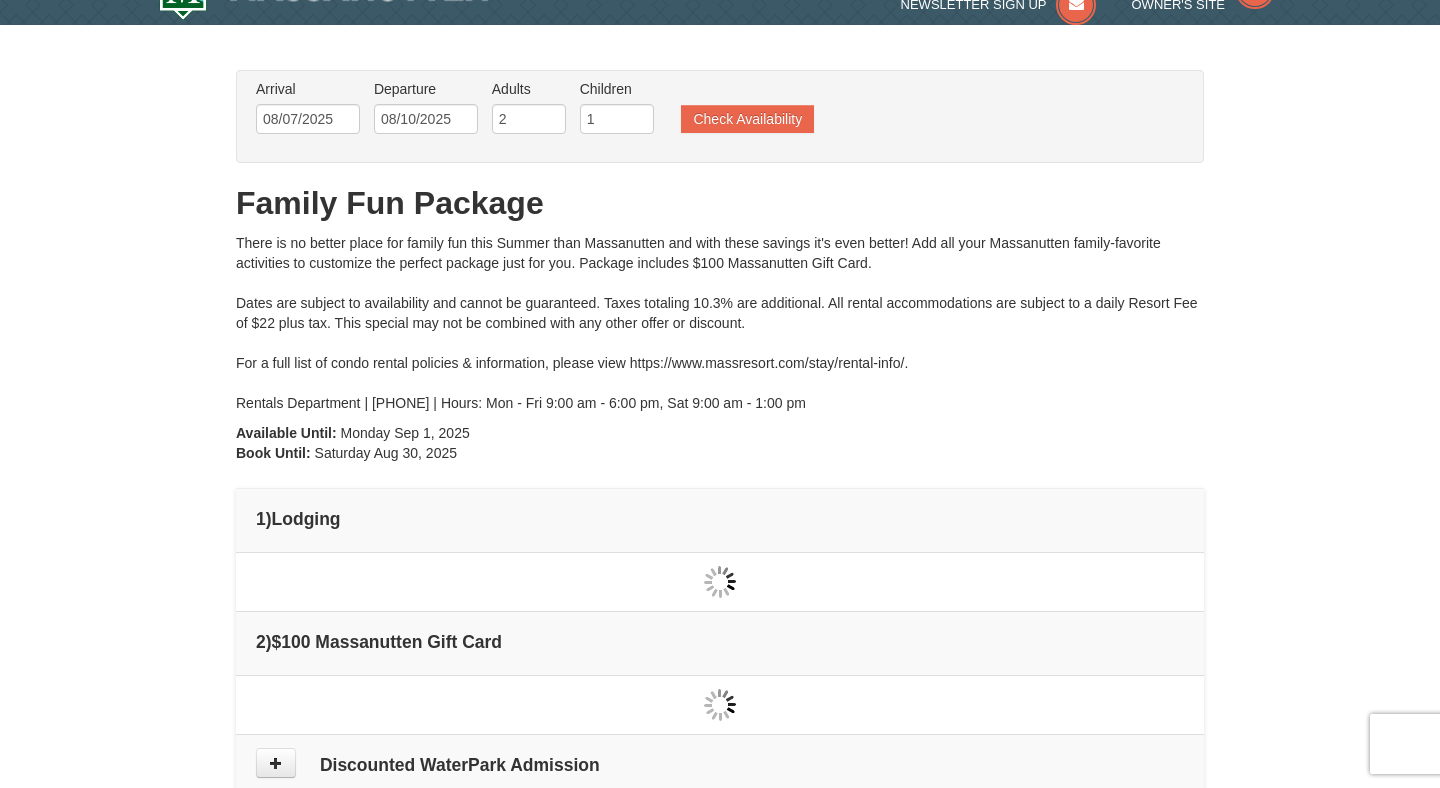 scroll, scrollTop: 0, scrollLeft: 0, axis: both 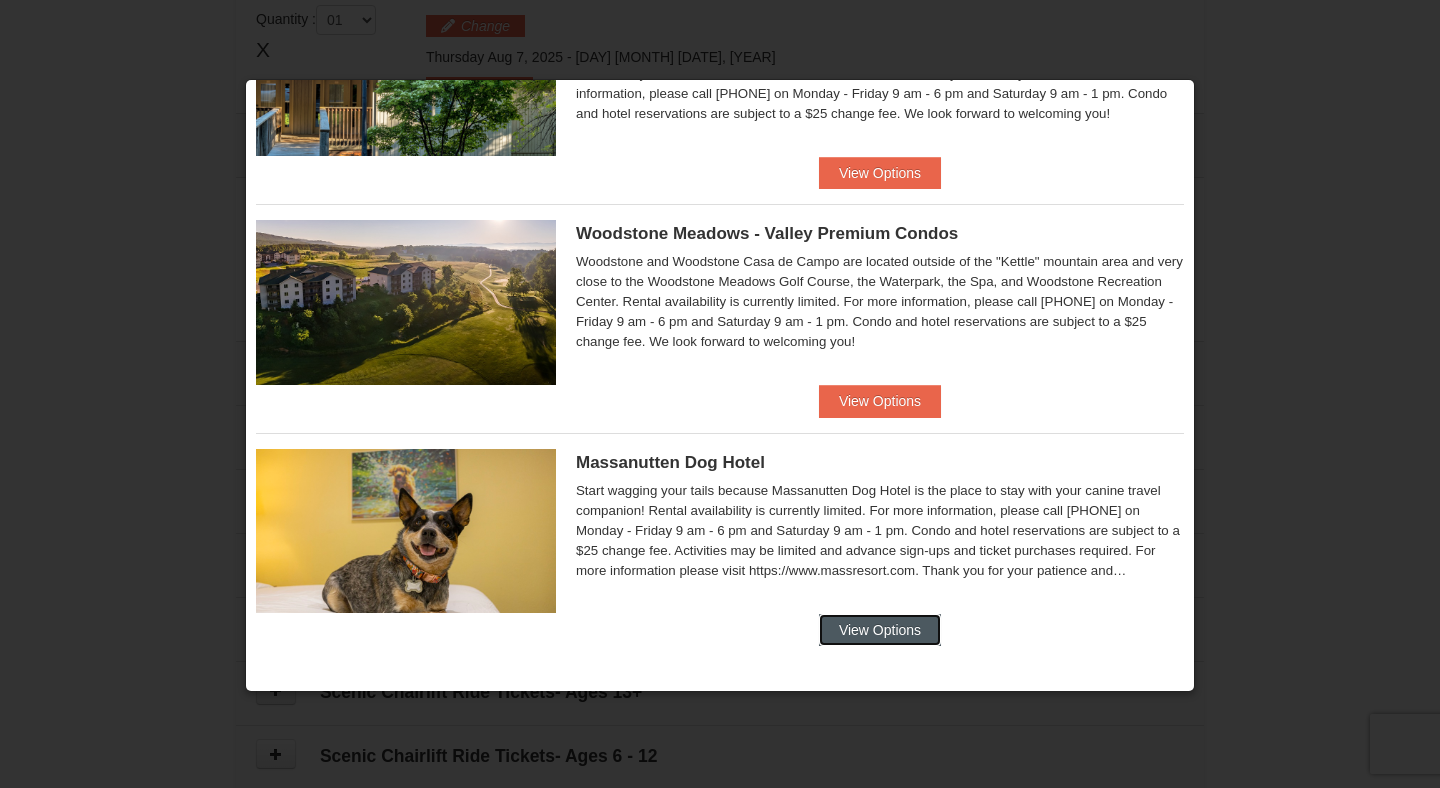 click on "View Options" at bounding box center [880, 630] 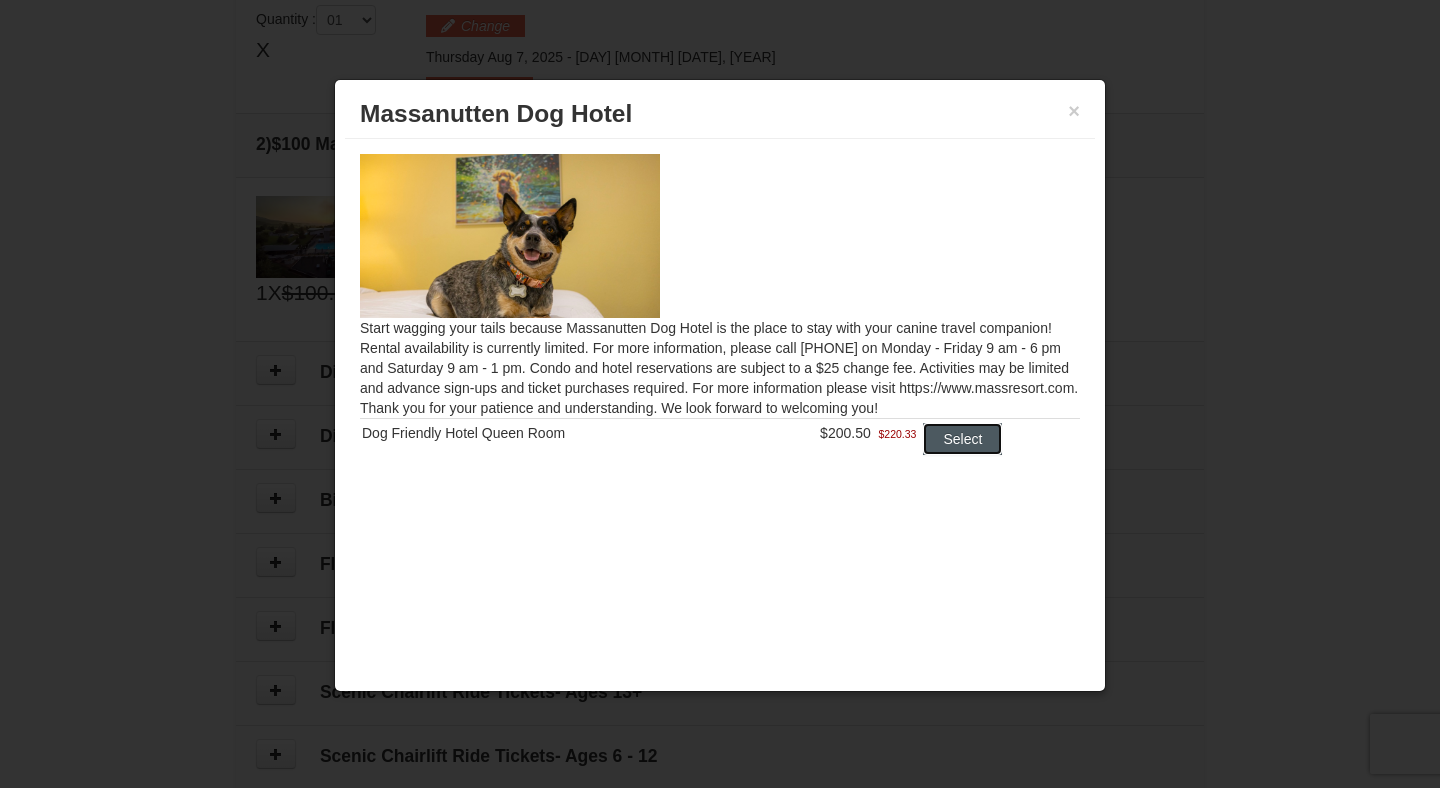 click on "Select" at bounding box center [962, 439] 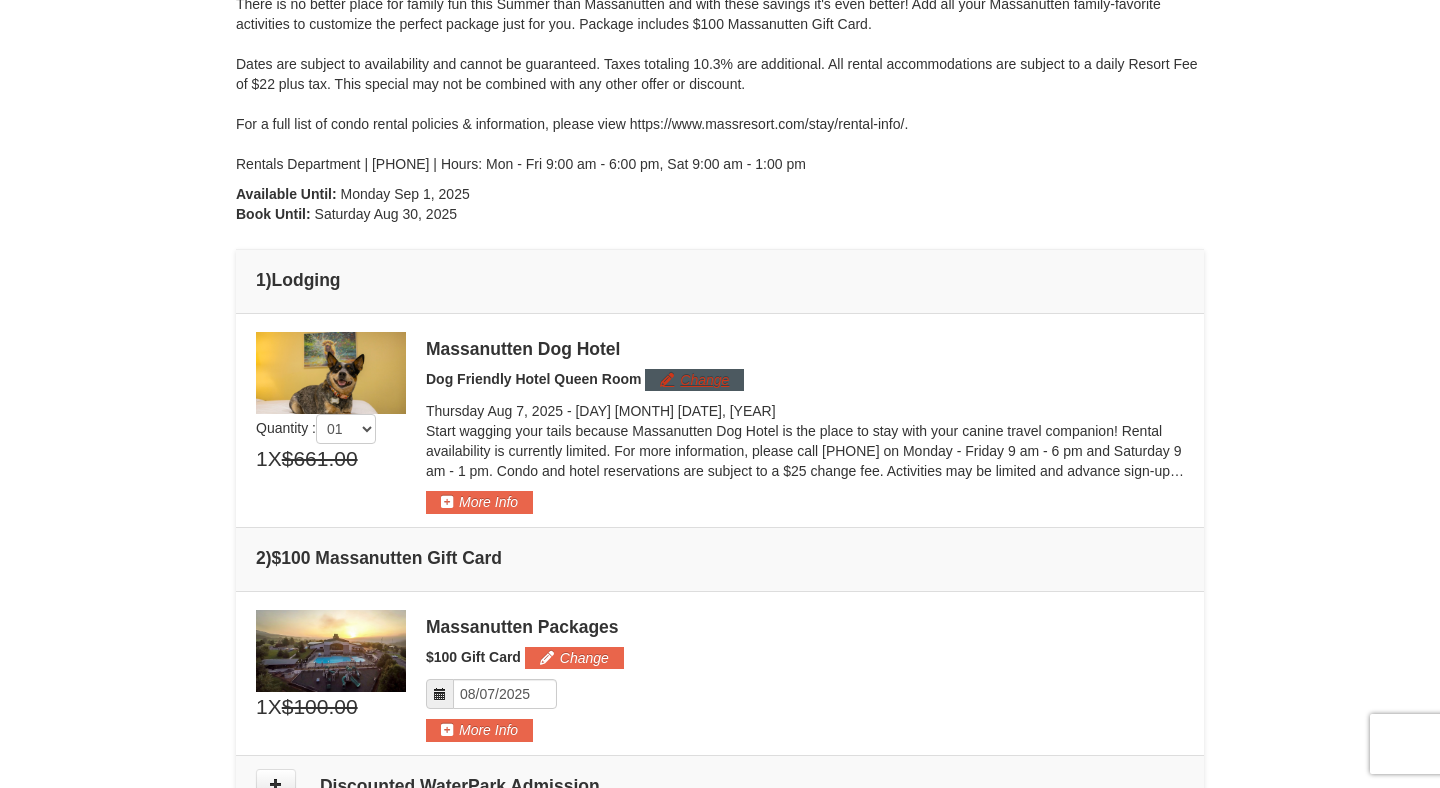 scroll, scrollTop: 345, scrollLeft: 0, axis: vertical 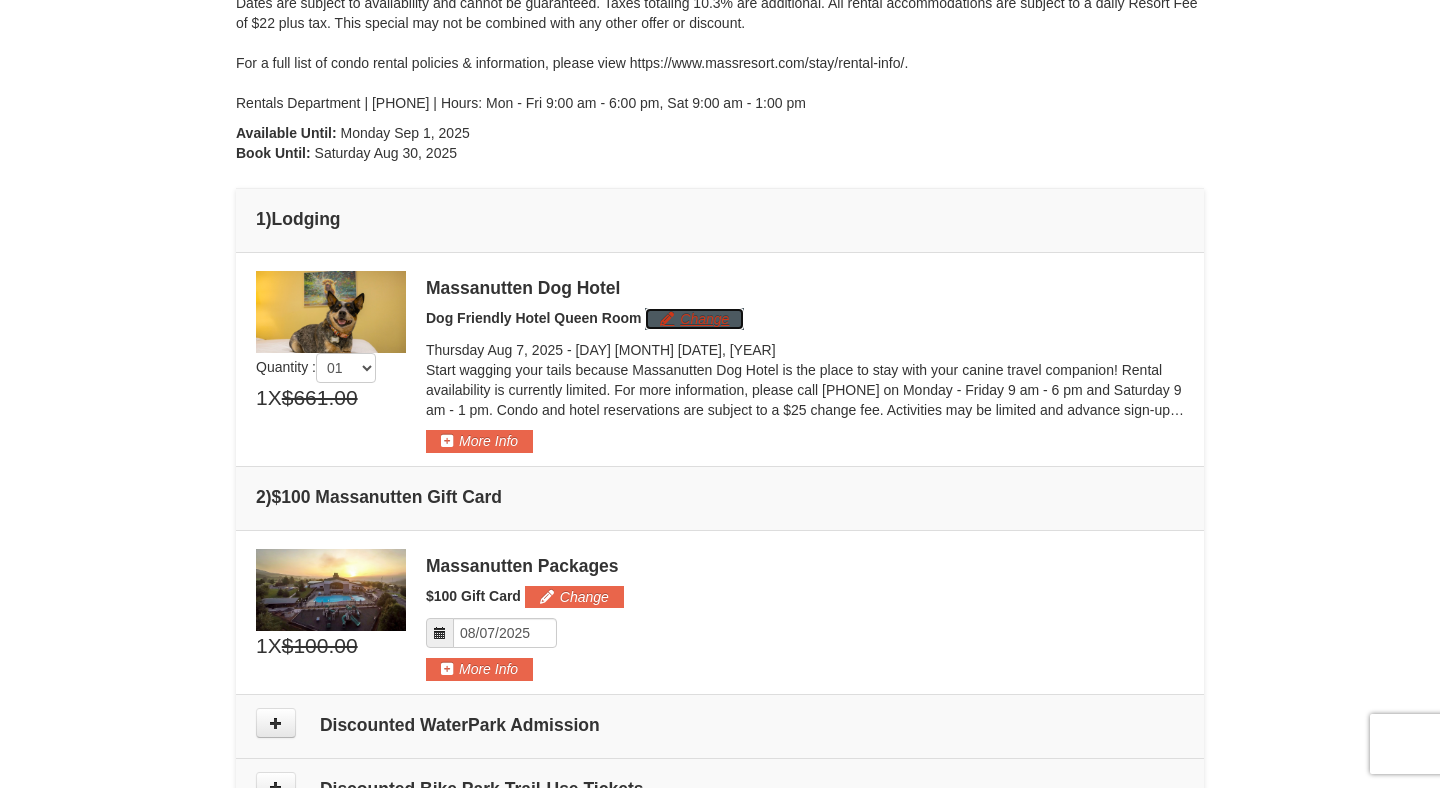 click on "Change" at bounding box center [694, 319] 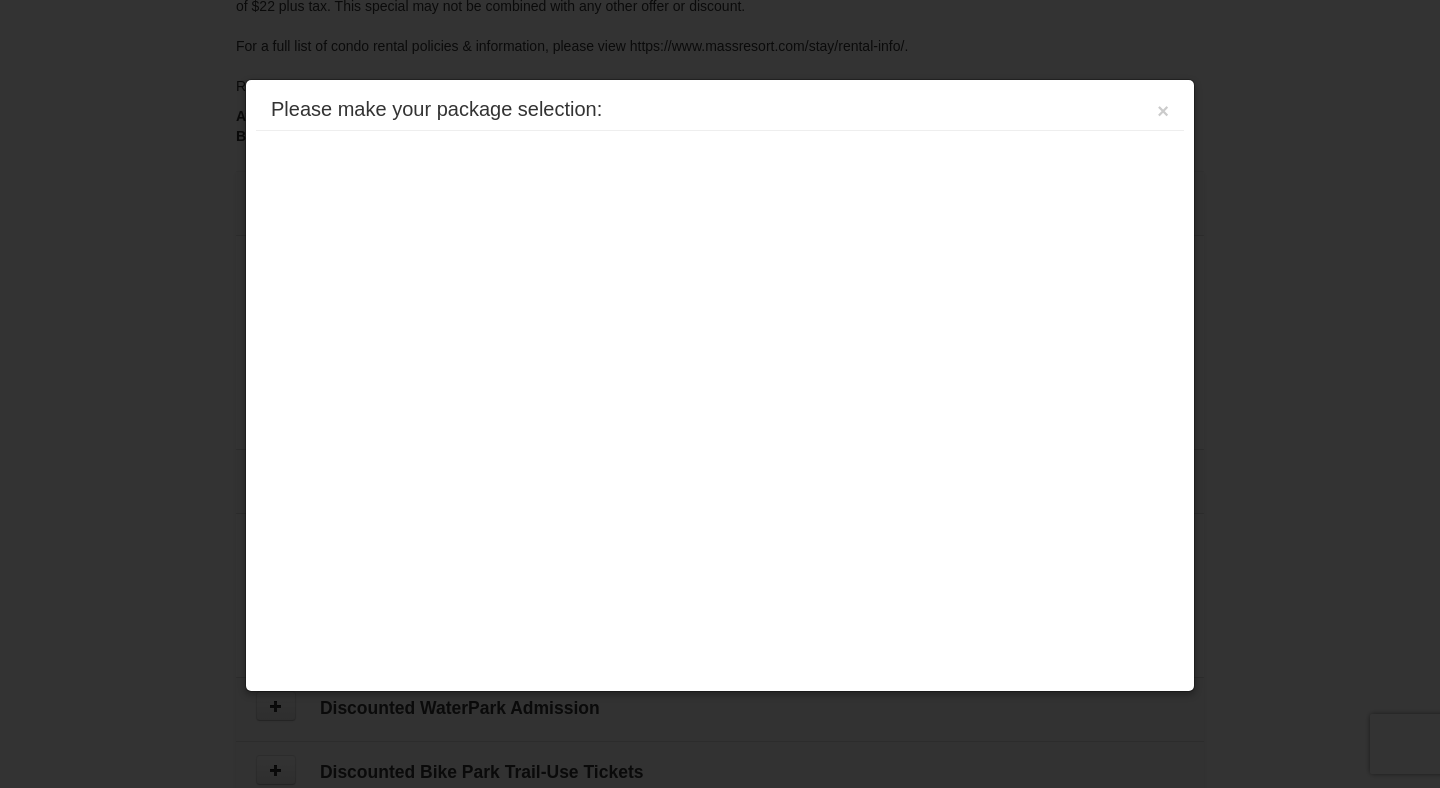 scroll, scrollTop: 393, scrollLeft: 0, axis: vertical 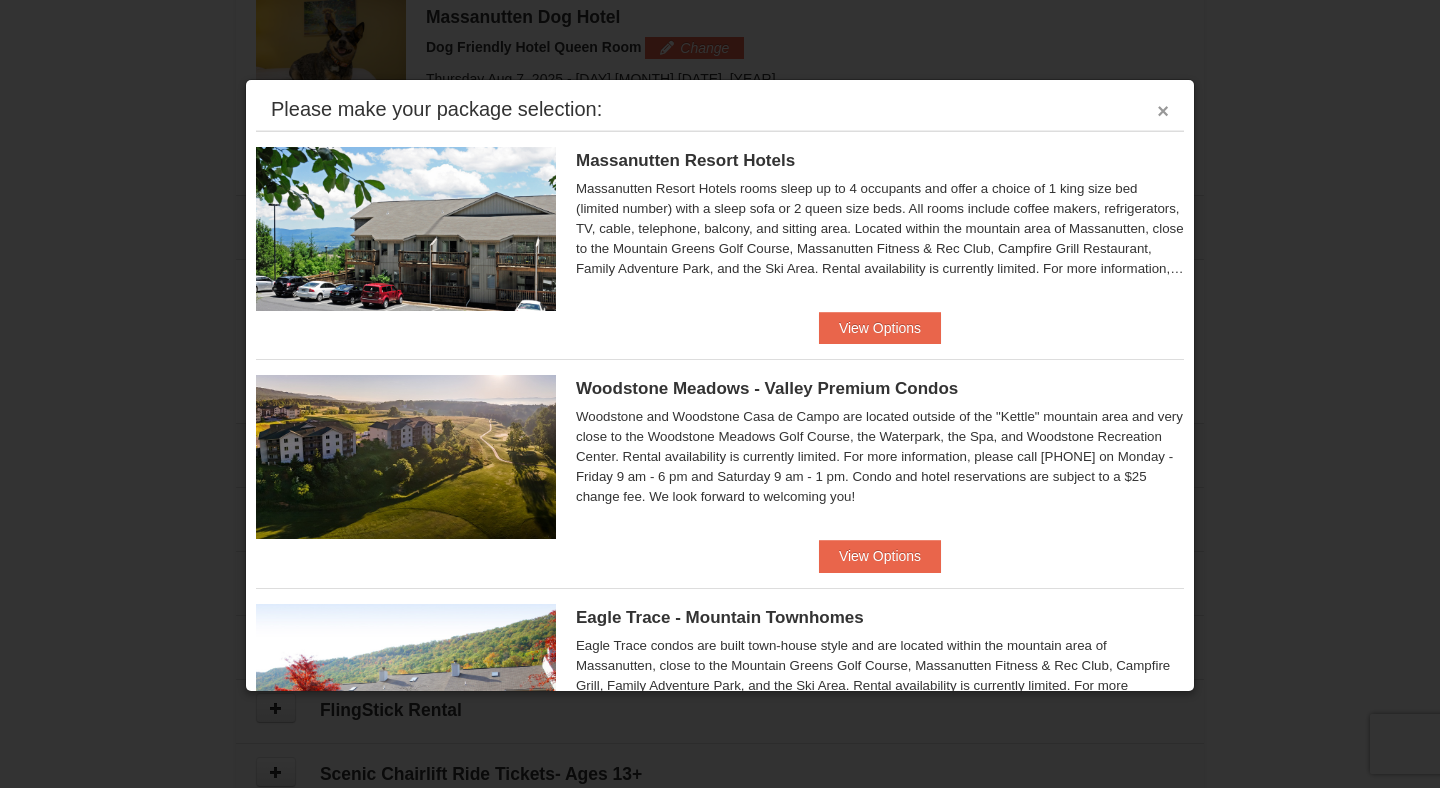 click on "×" at bounding box center (1163, 111) 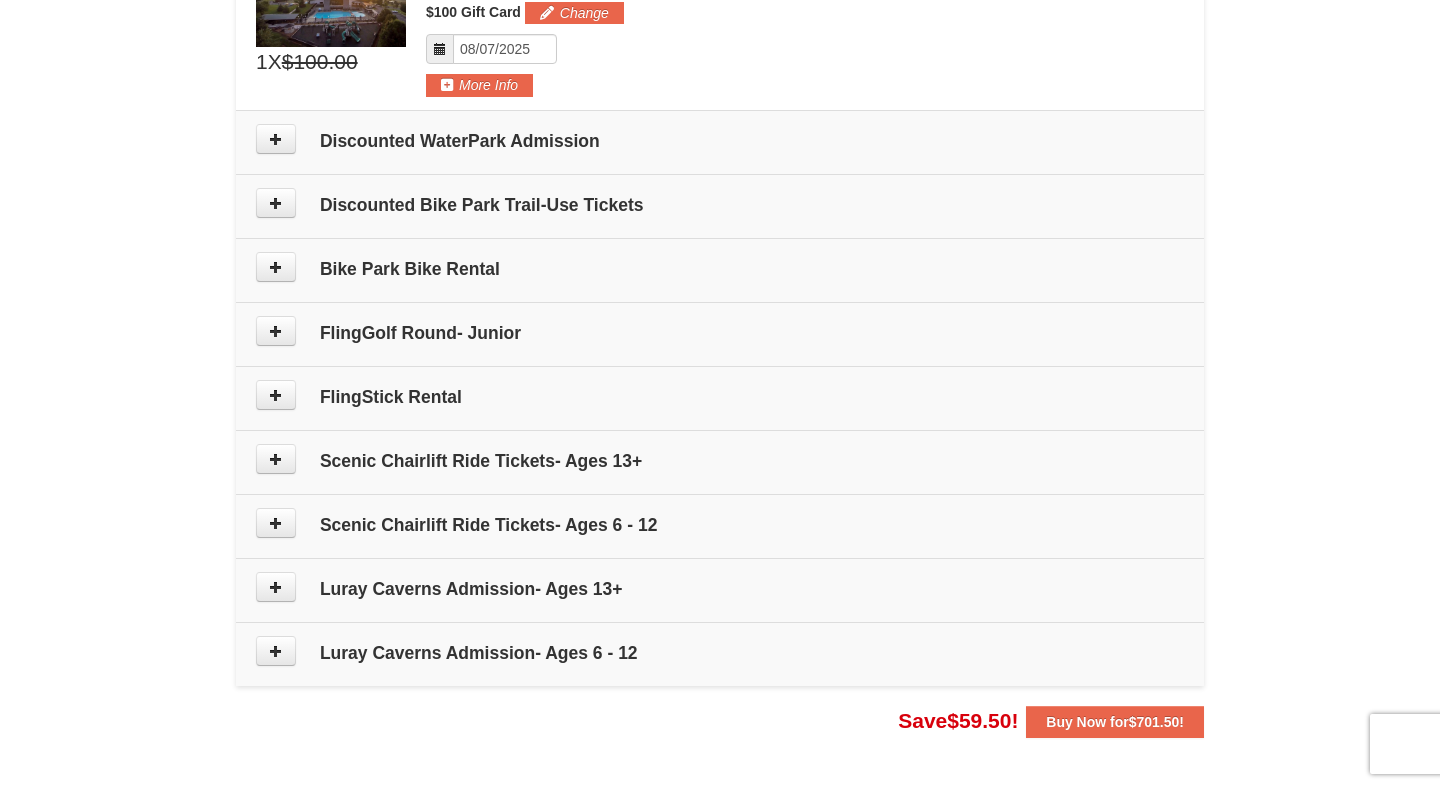 scroll, scrollTop: 931, scrollLeft: 0, axis: vertical 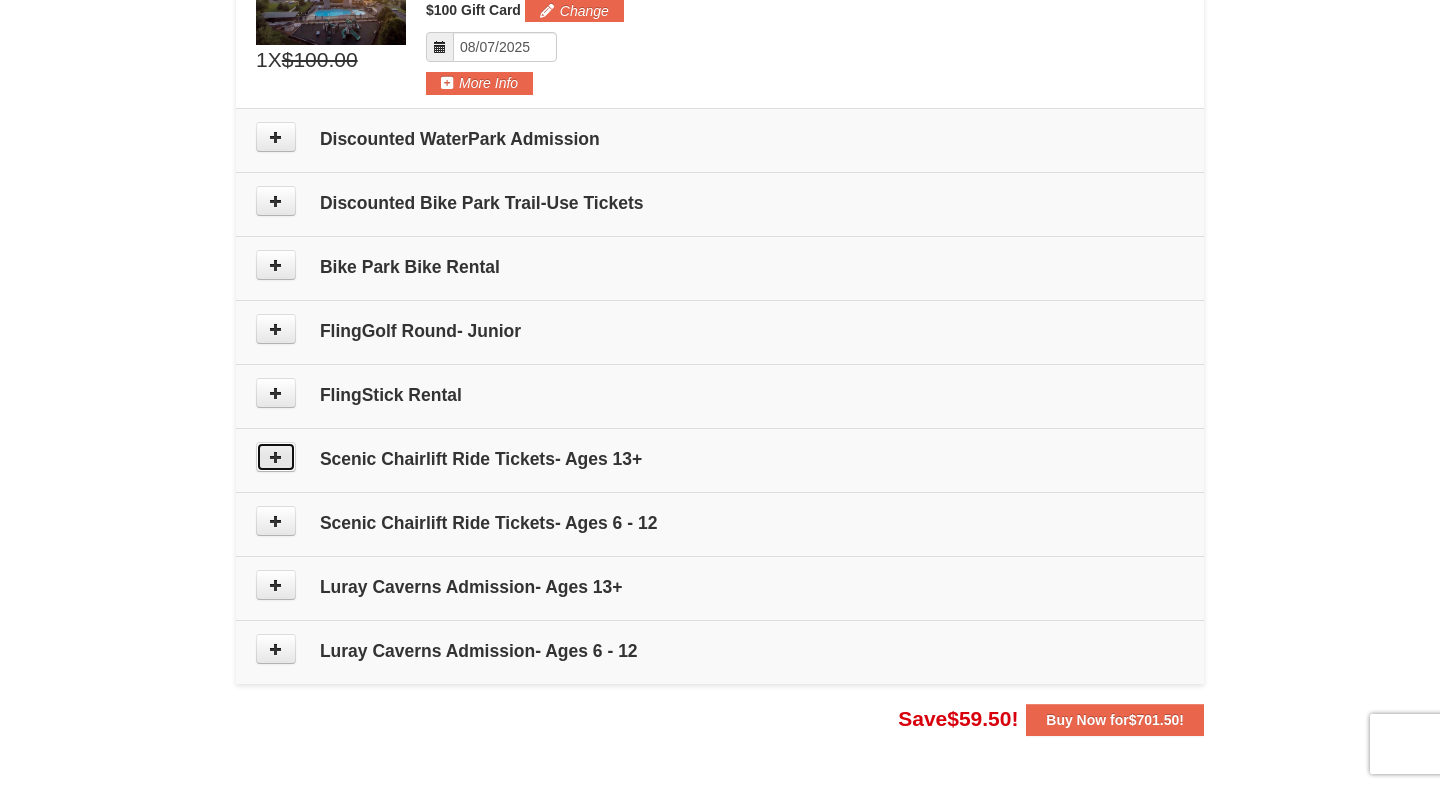 click at bounding box center [276, 457] 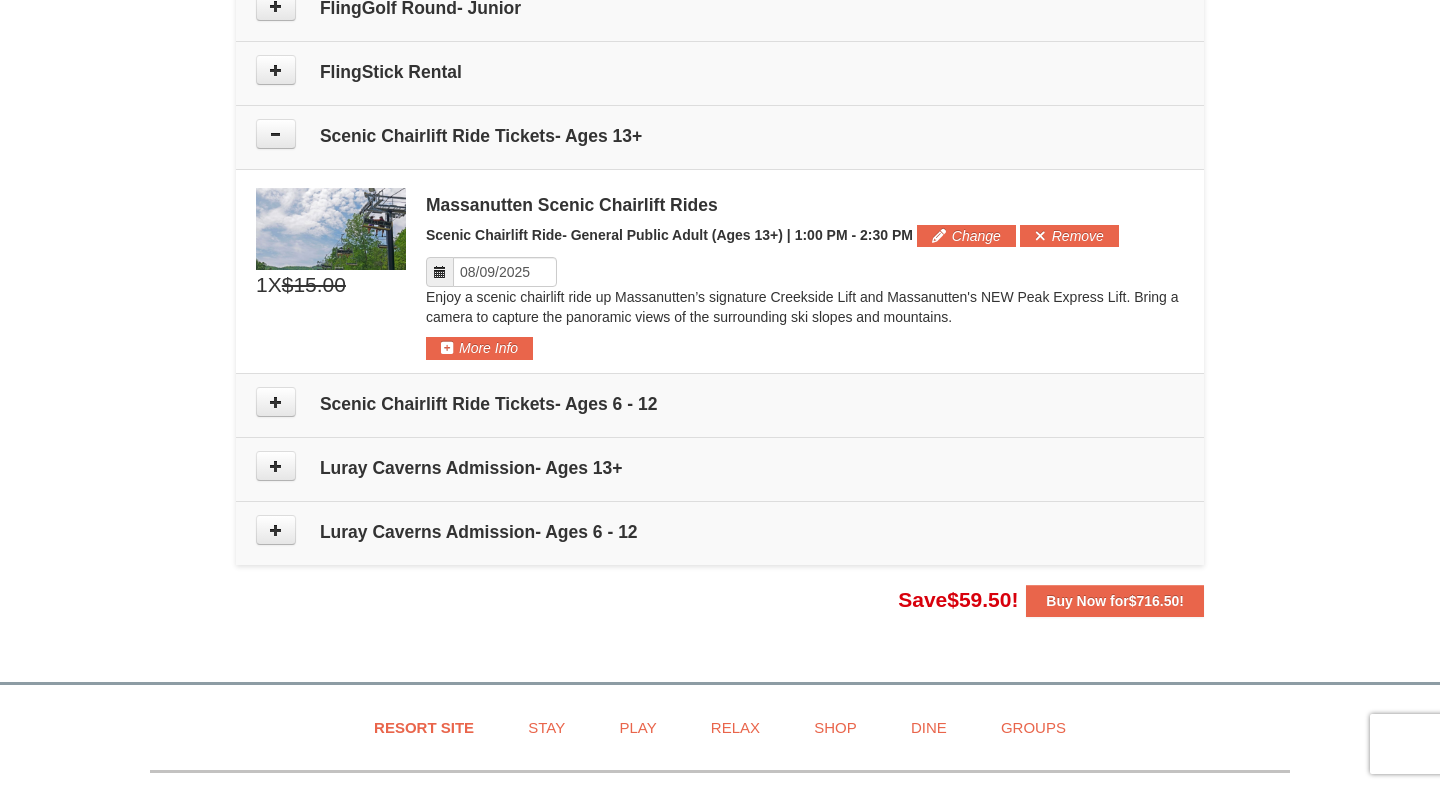 scroll, scrollTop: 1246, scrollLeft: 0, axis: vertical 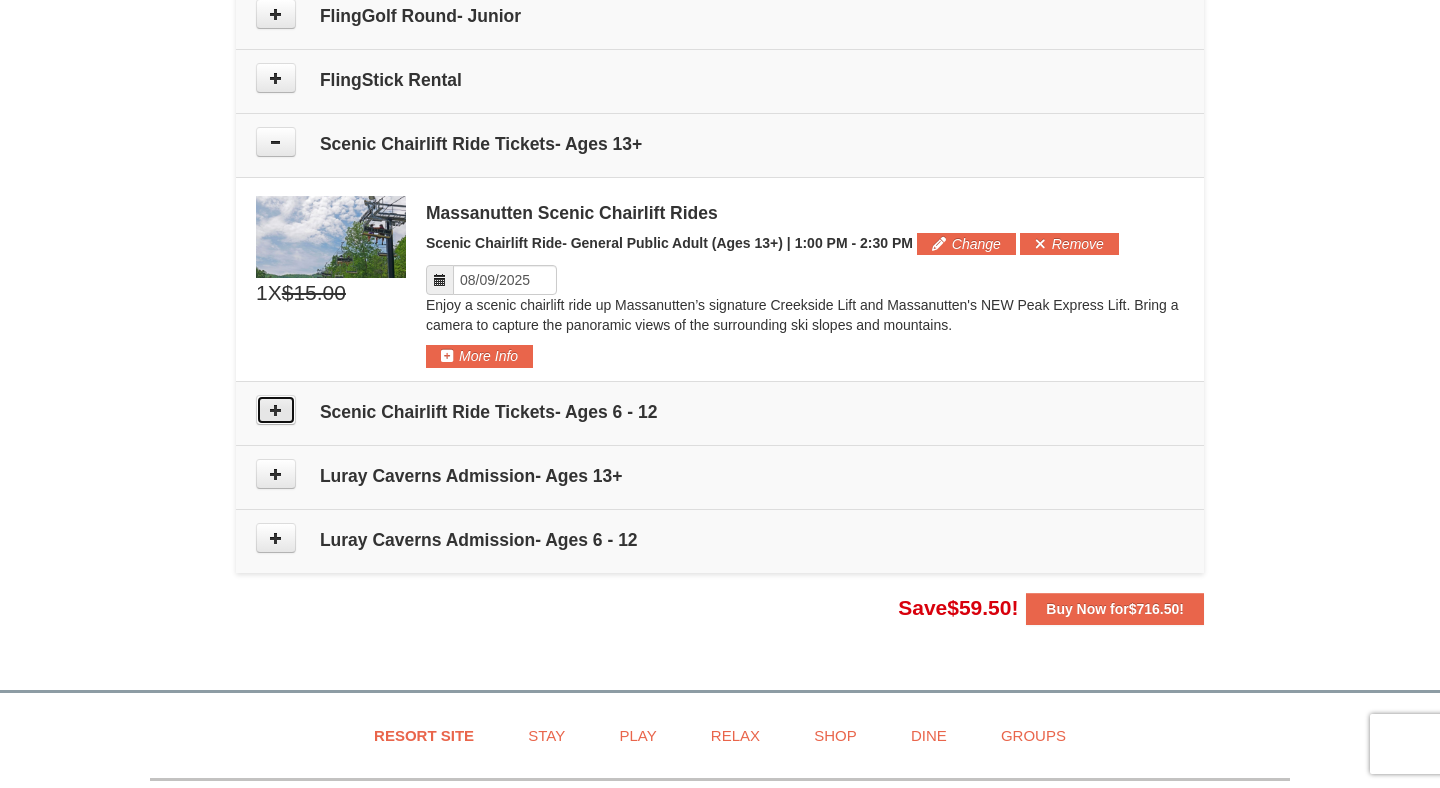 click at bounding box center (276, 410) 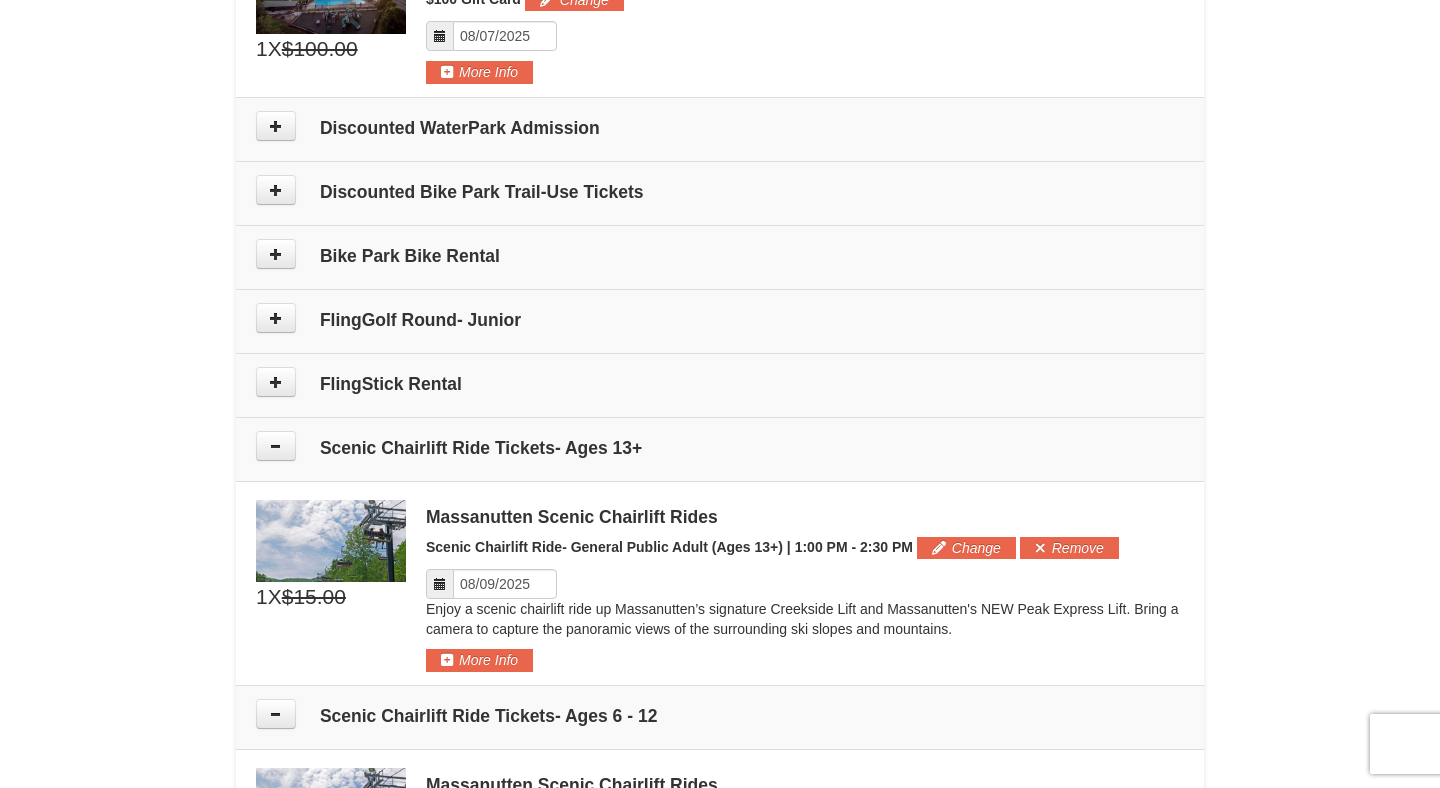 scroll, scrollTop: 940, scrollLeft: 0, axis: vertical 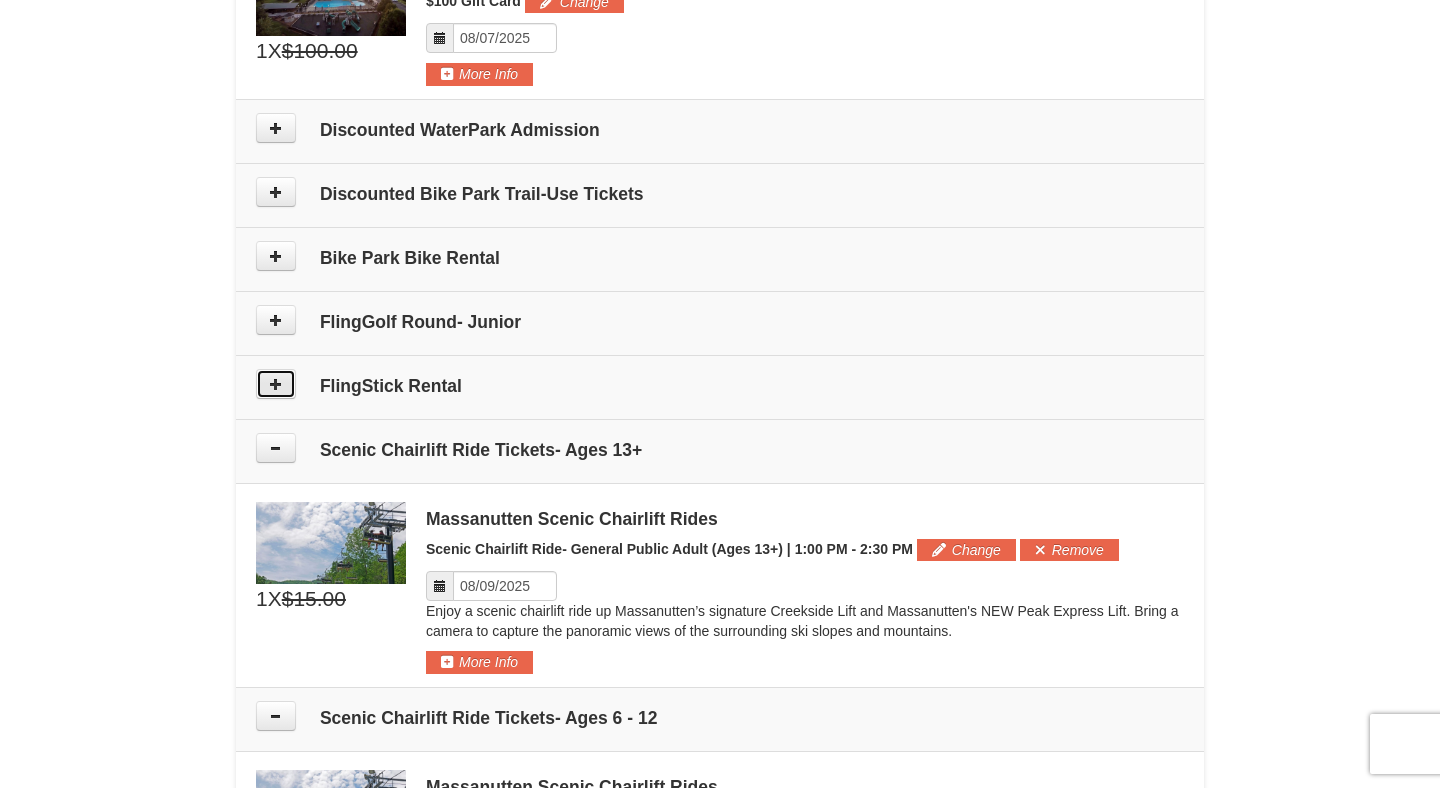click at bounding box center [276, 384] 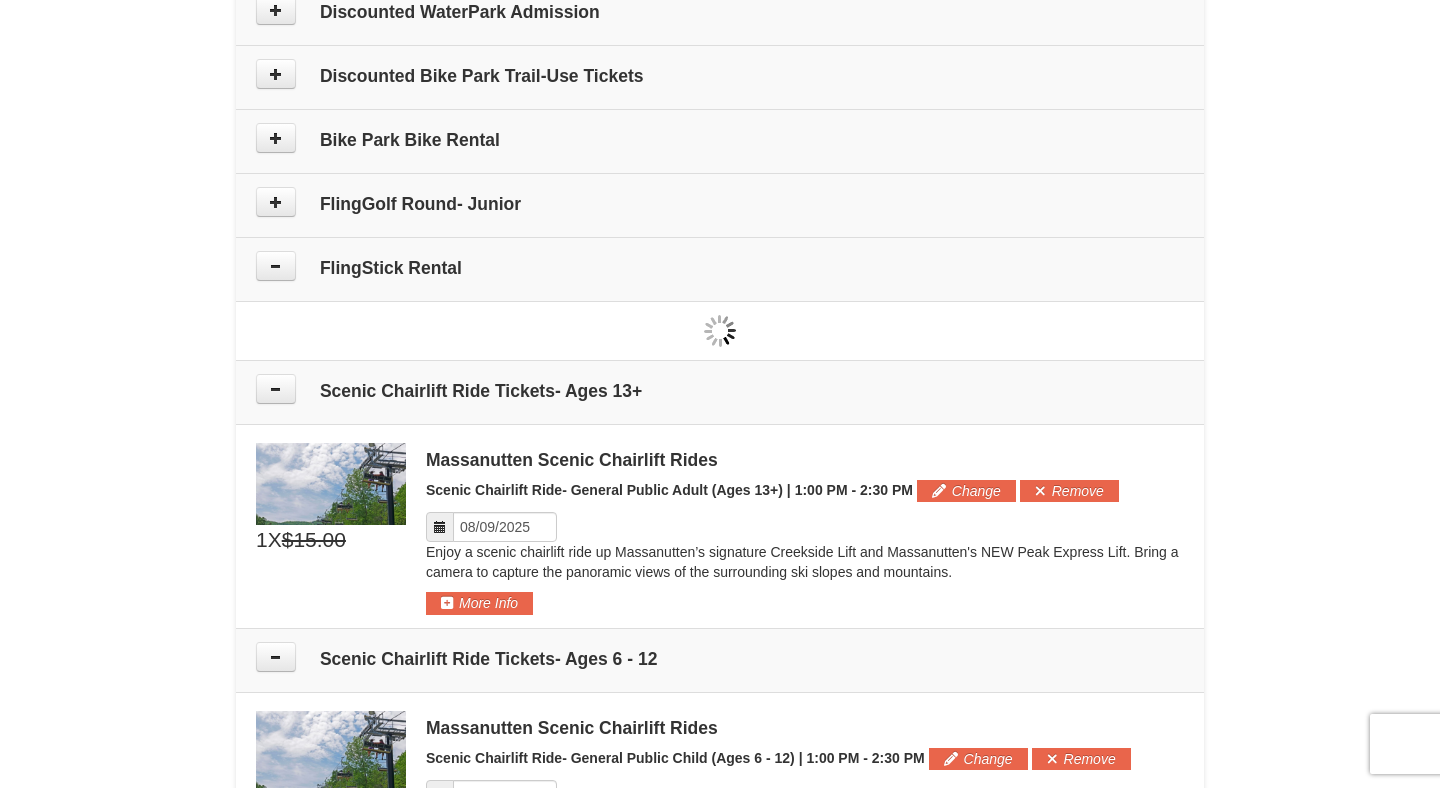 type on "08/10/2025" 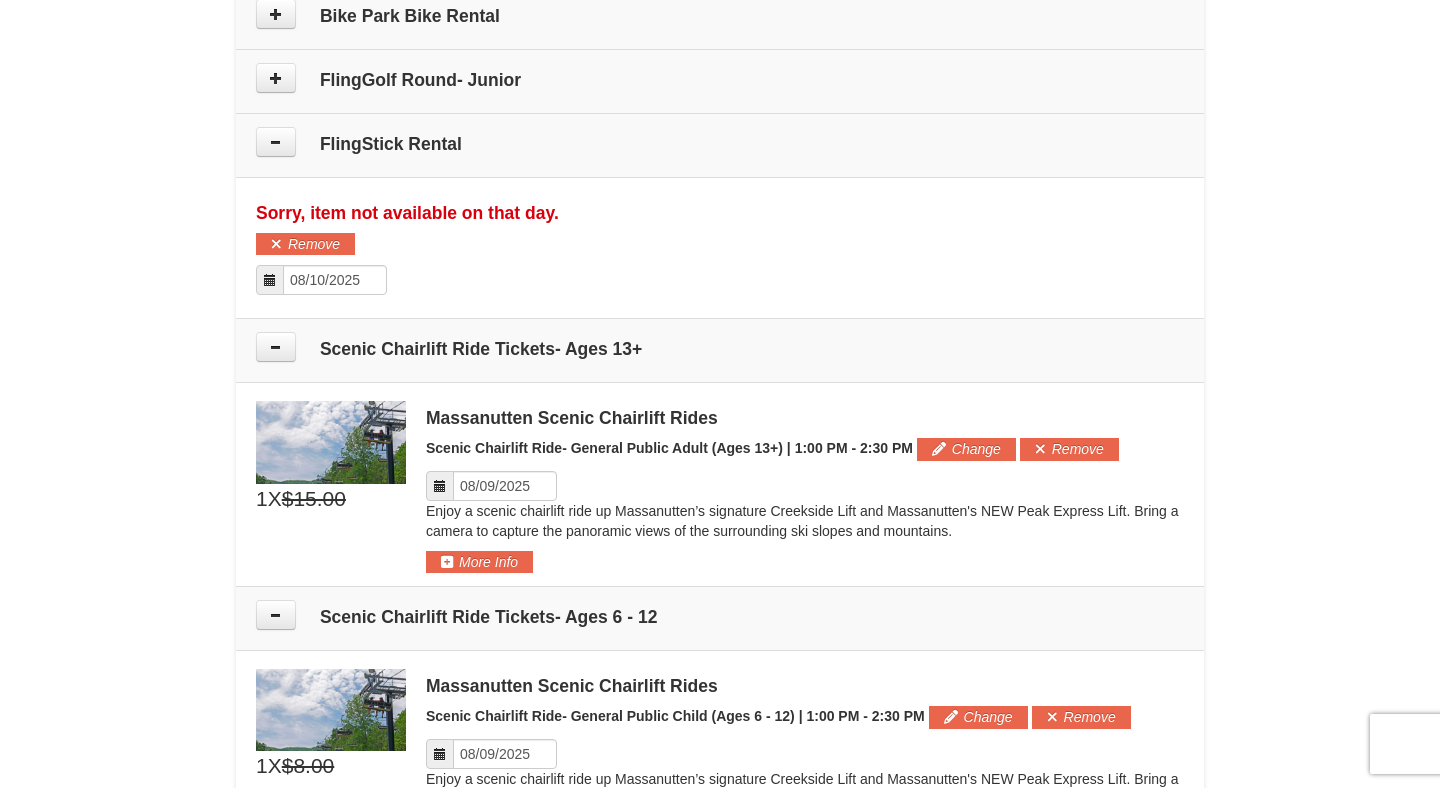 scroll, scrollTop: 1177, scrollLeft: 0, axis: vertical 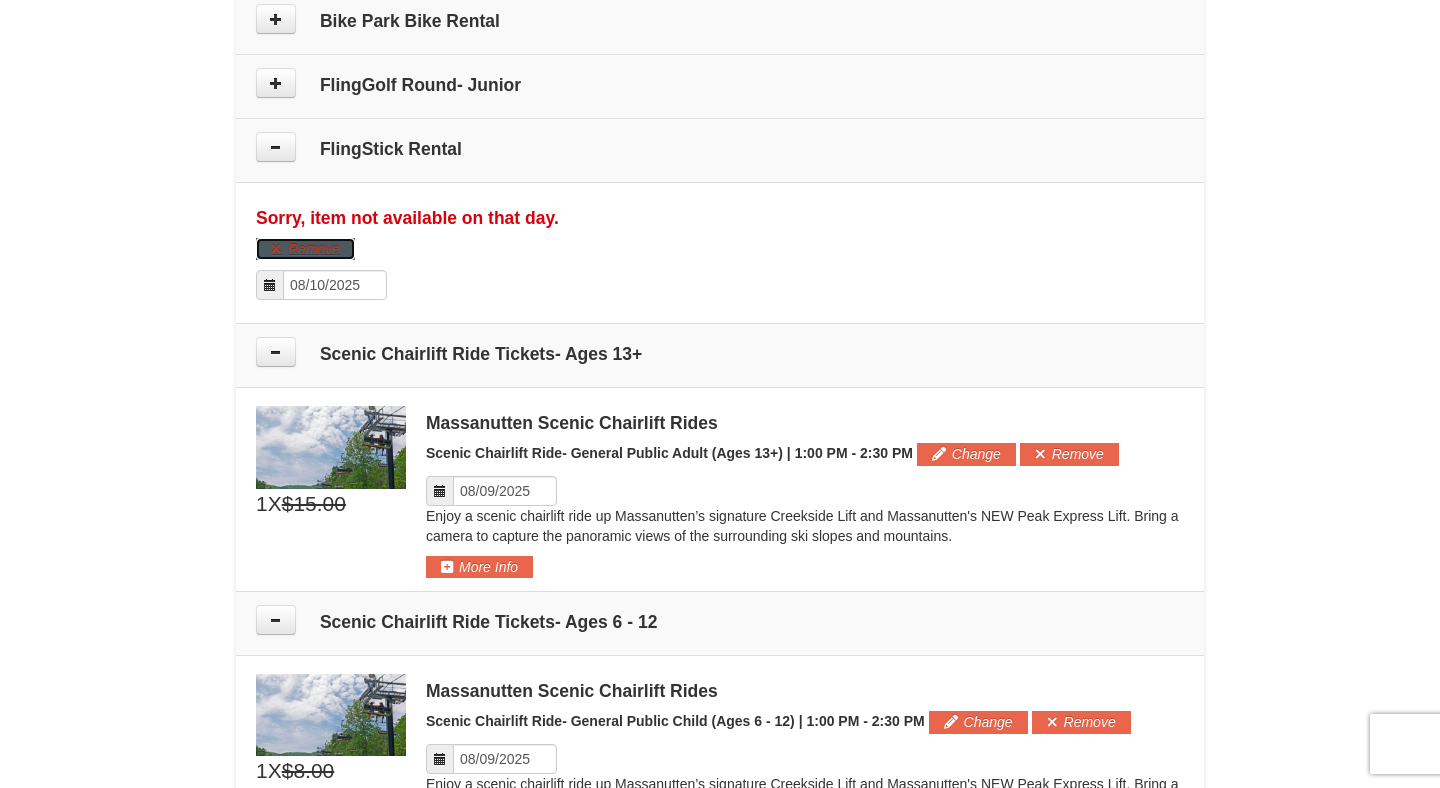 click on "Remove" at bounding box center [305, 249] 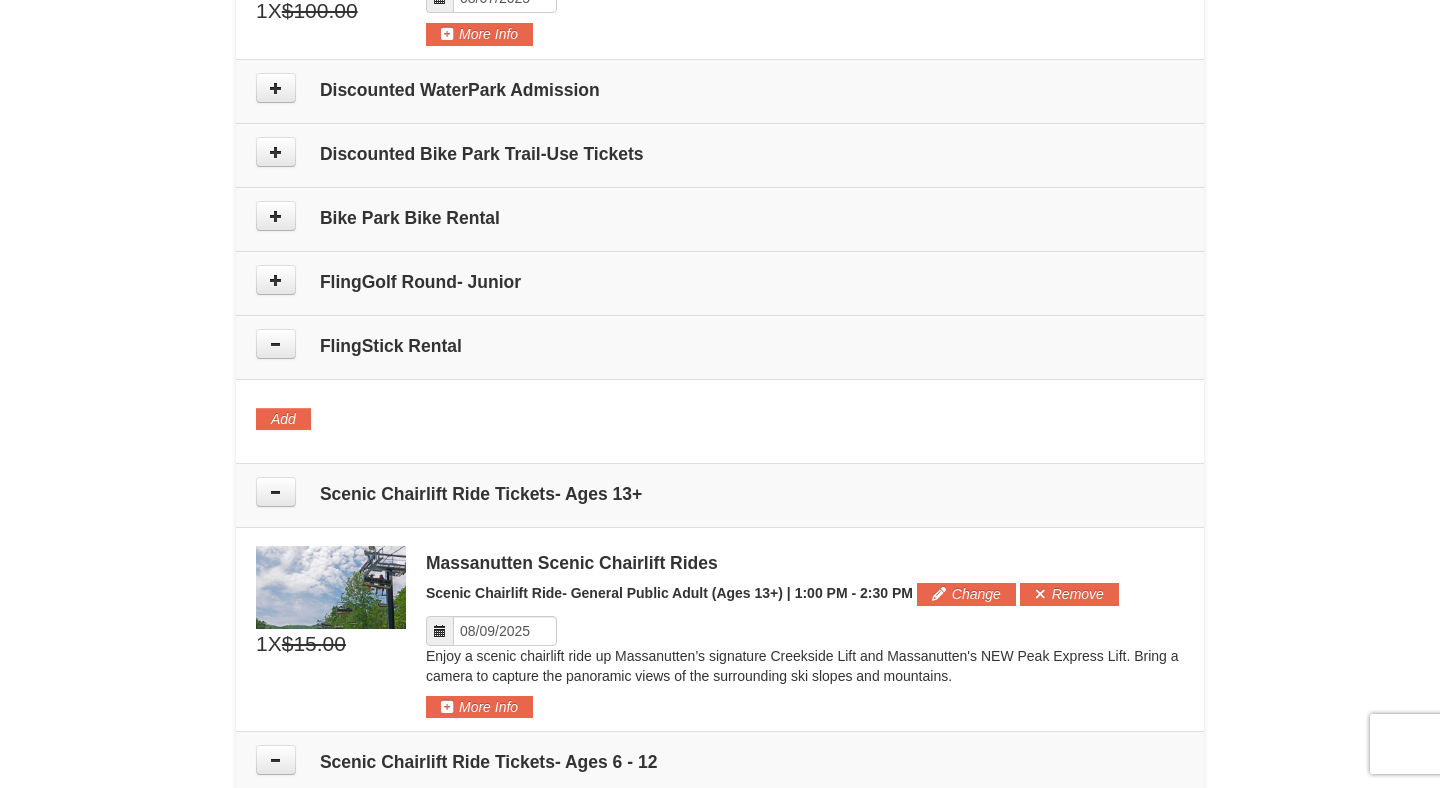 scroll, scrollTop: 971, scrollLeft: 0, axis: vertical 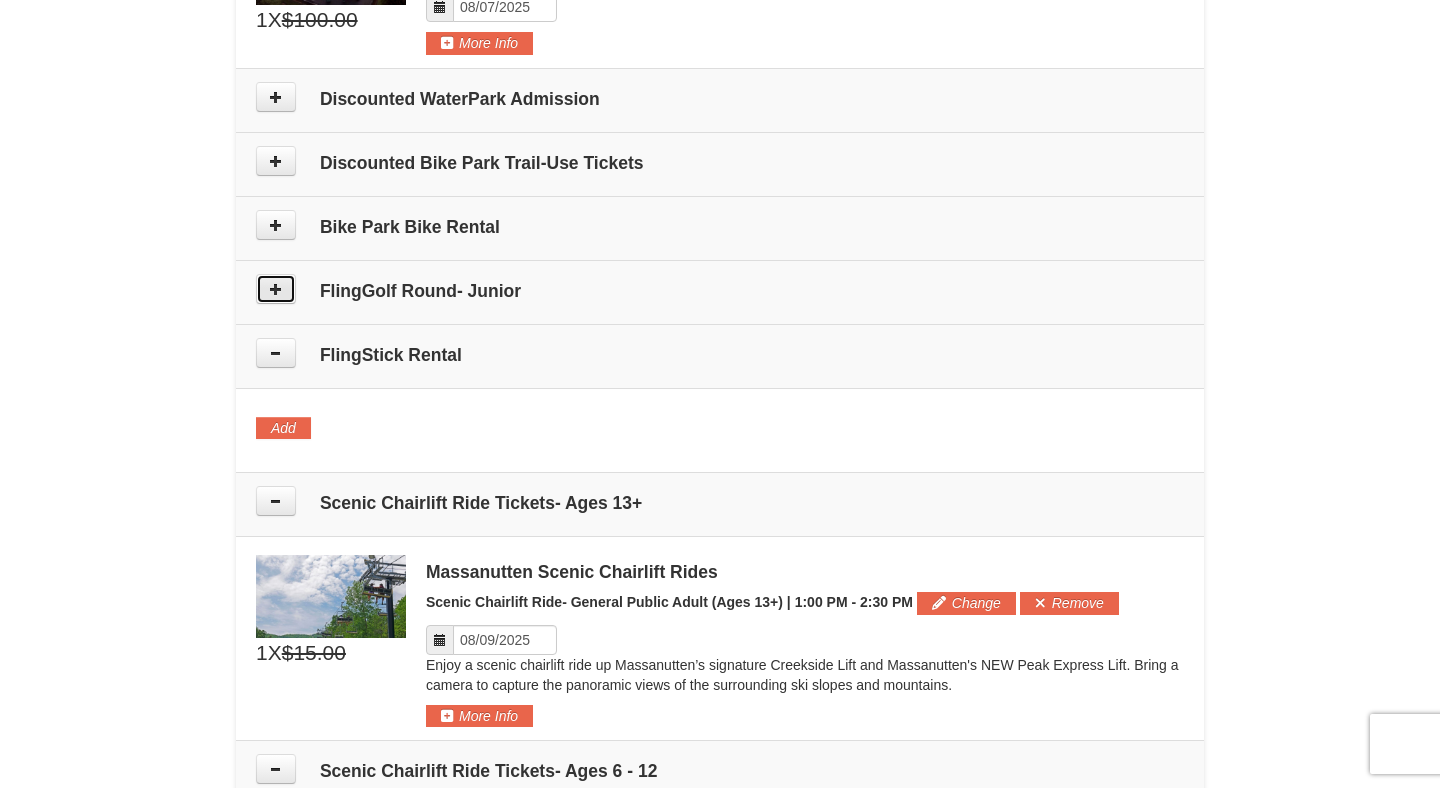 click at bounding box center (276, 289) 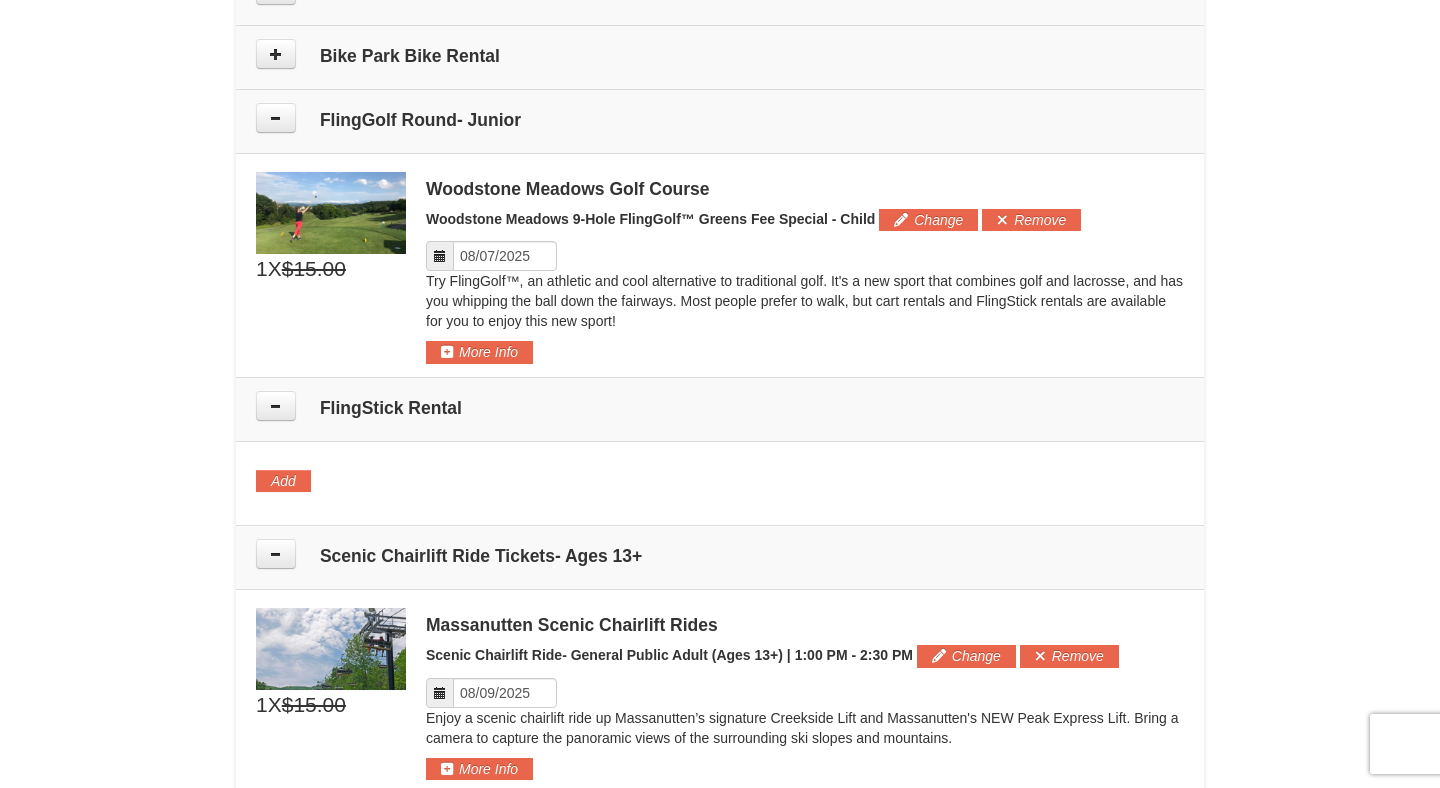scroll, scrollTop: 1140, scrollLeft: 0, axis: vertical 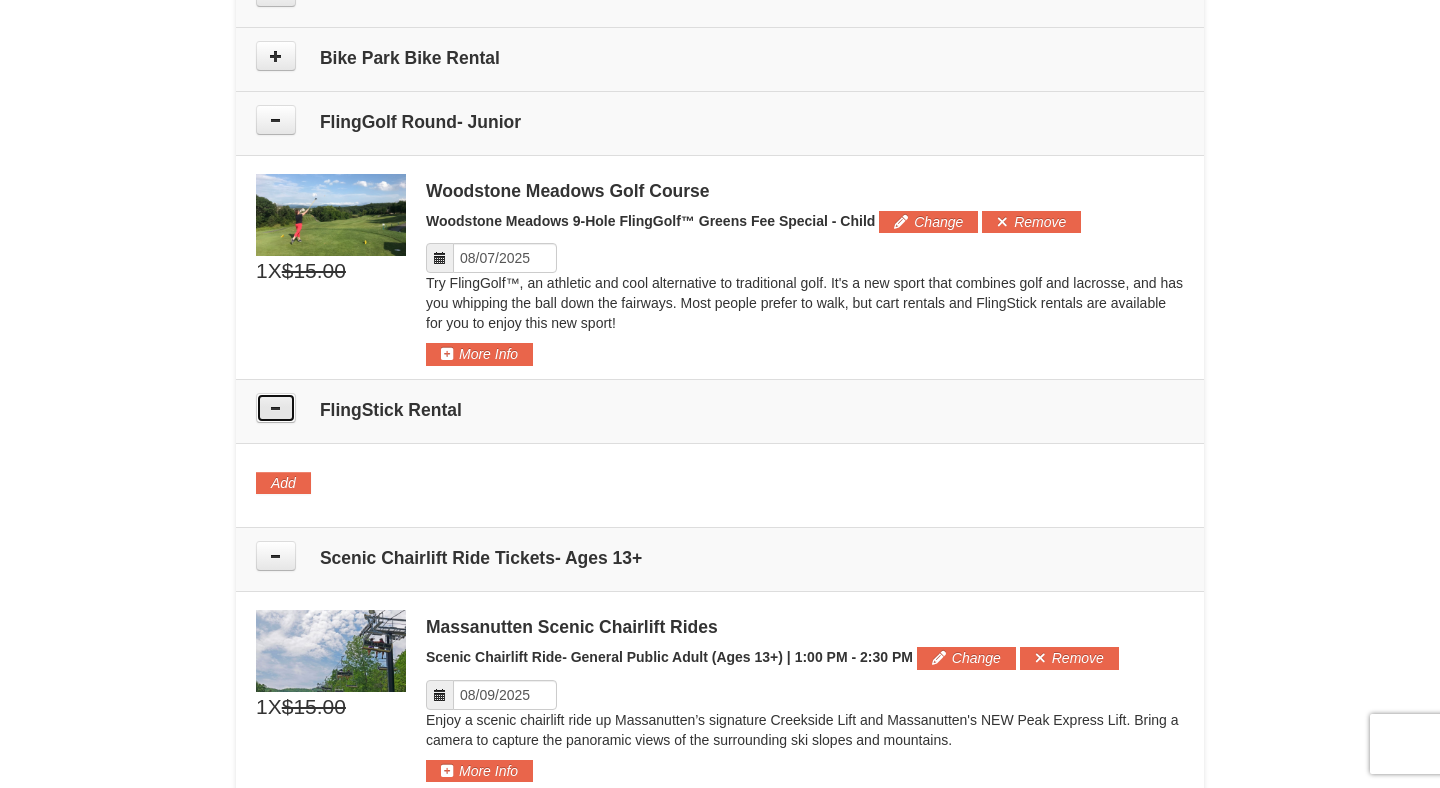 click at bounding box center (276, 408) 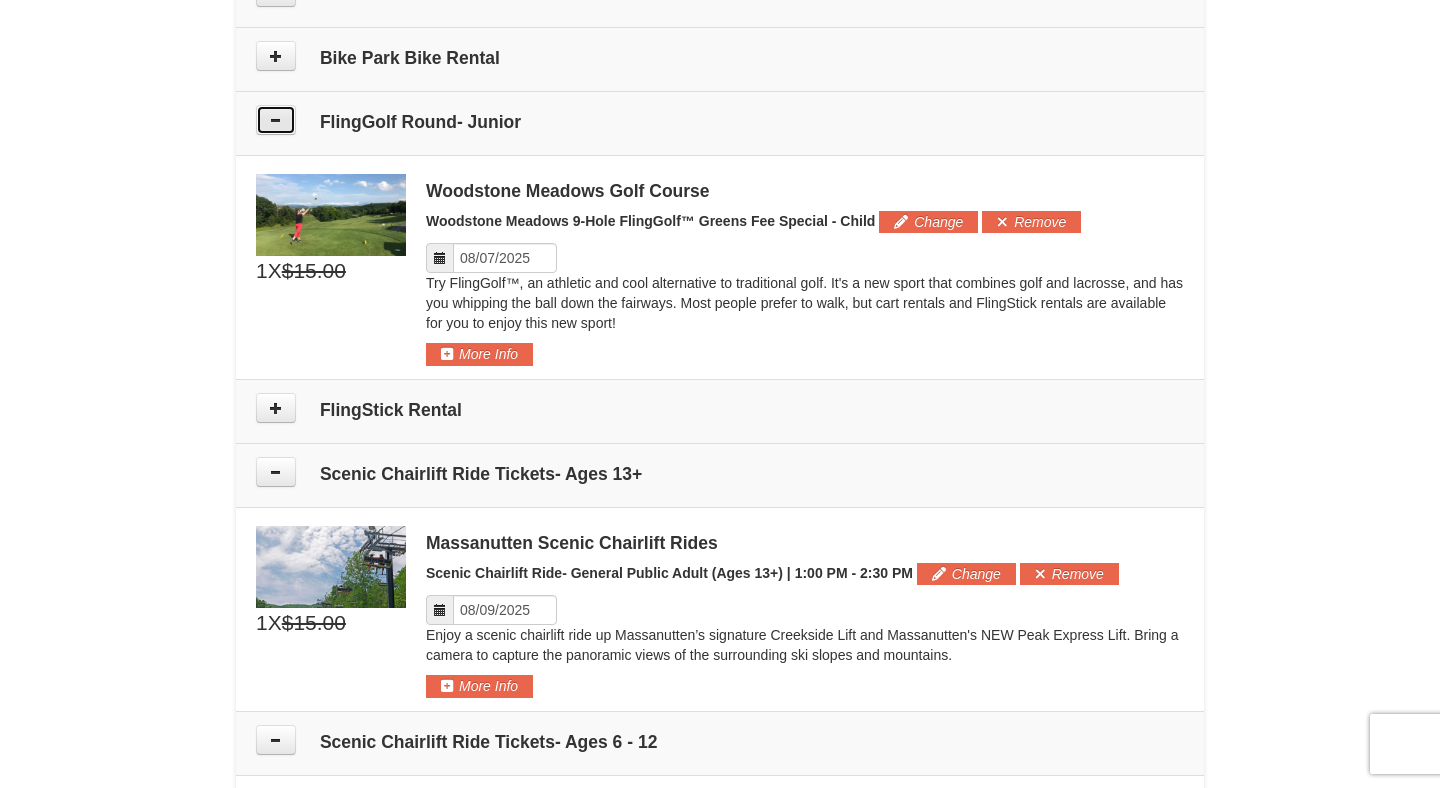 click at bounding box center (276, 120) 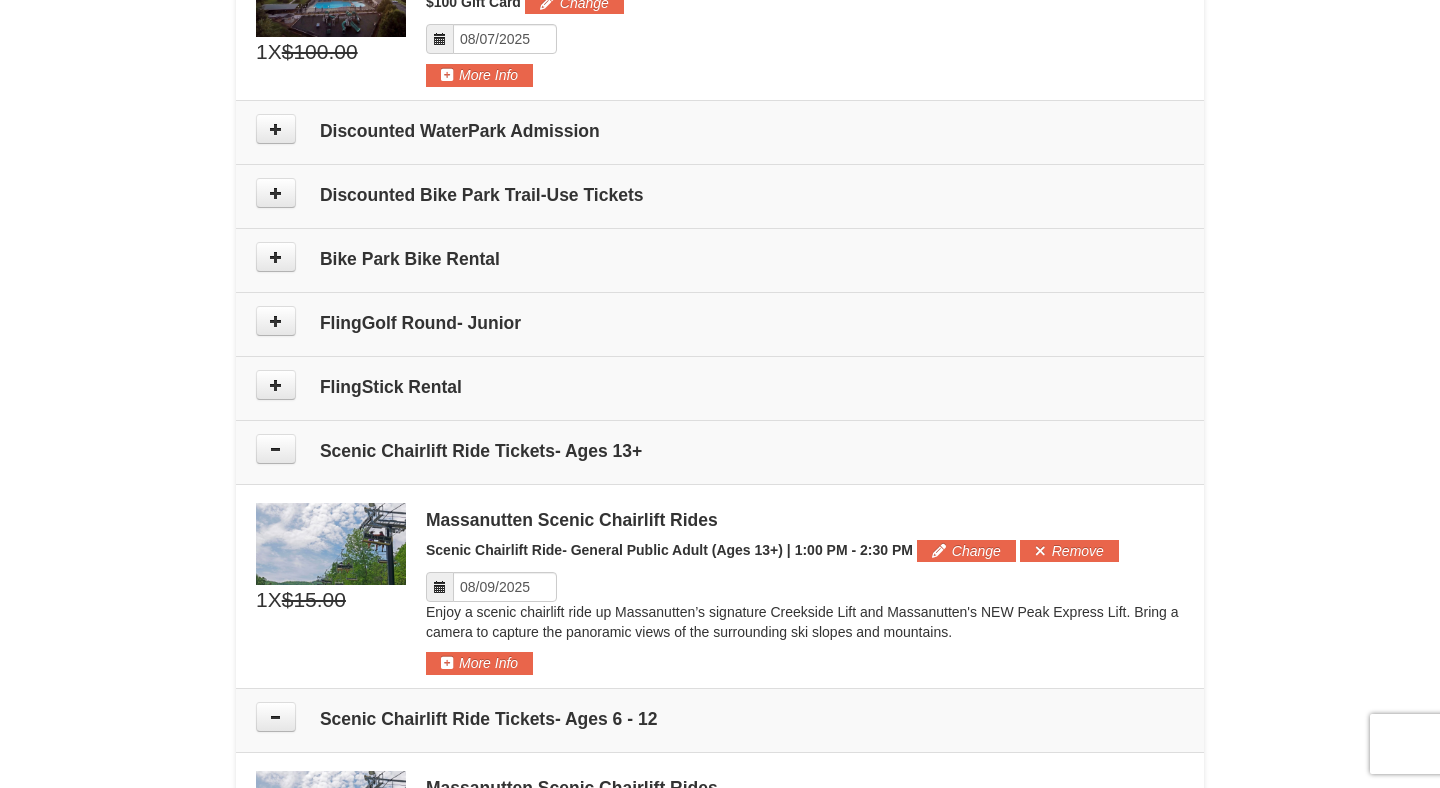scroll, scrollTop: 933, scrollLeft: 0, axis: vertical 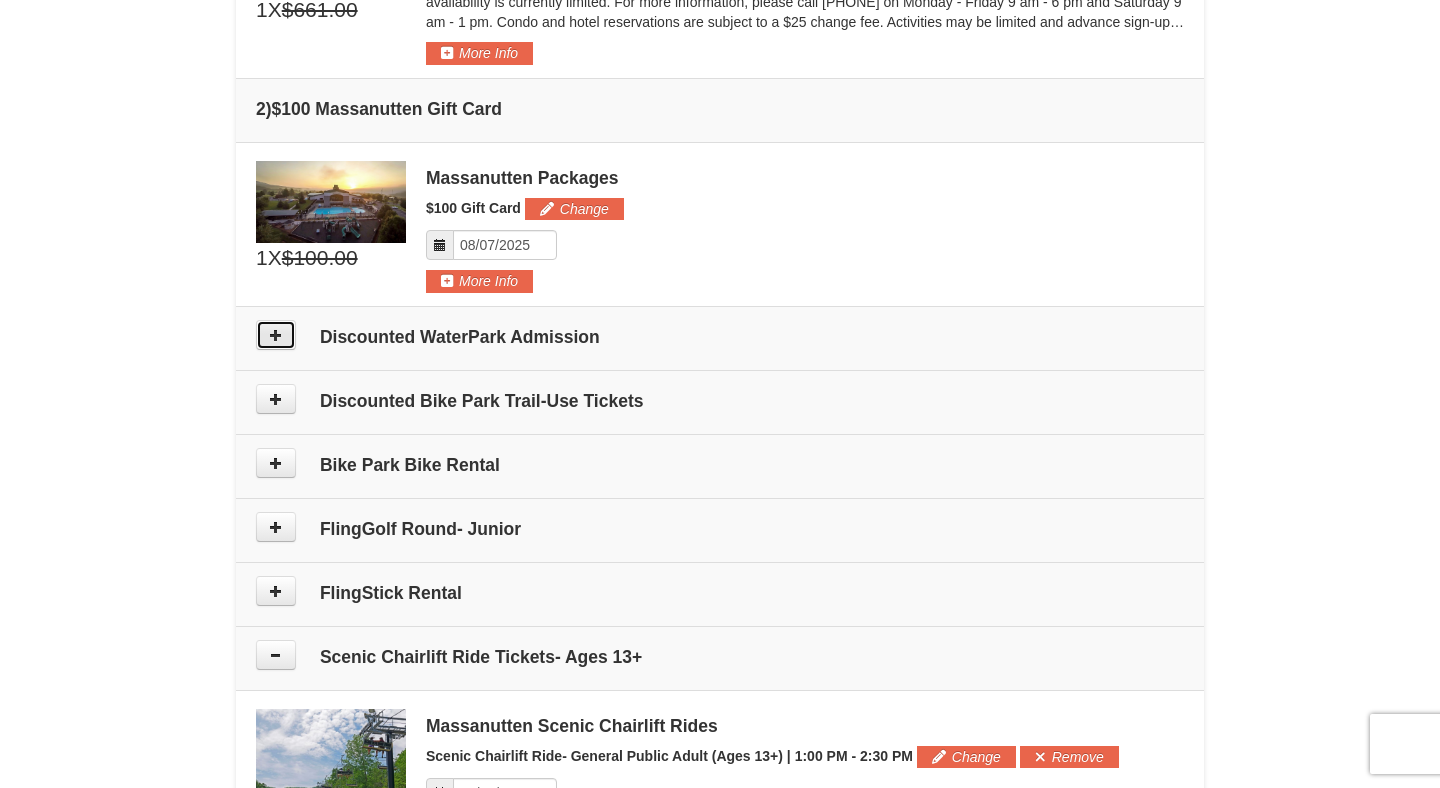click at bounding box center [276, 335] 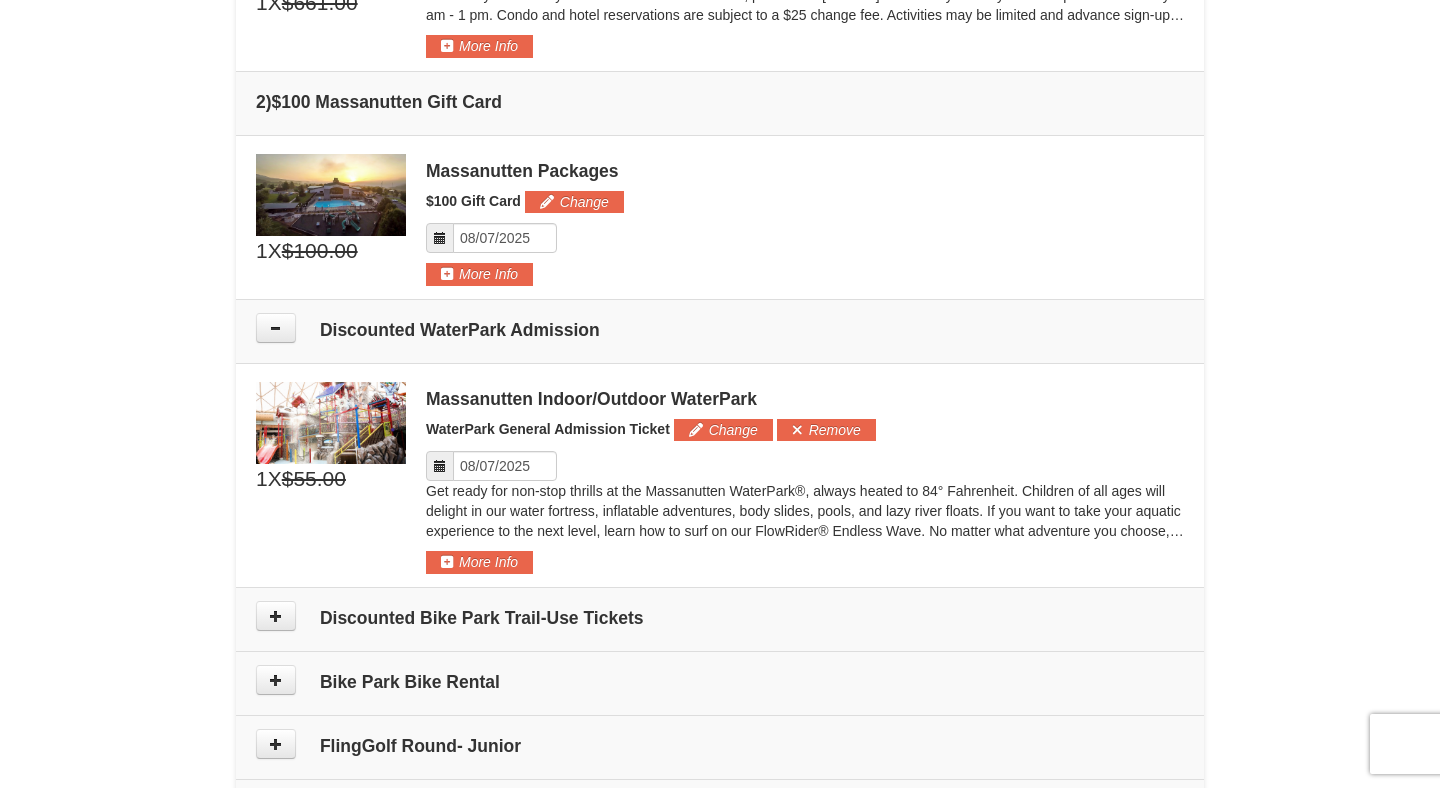 scroll, scrollTop: 641, scrollLeft: 0, axis: vertical 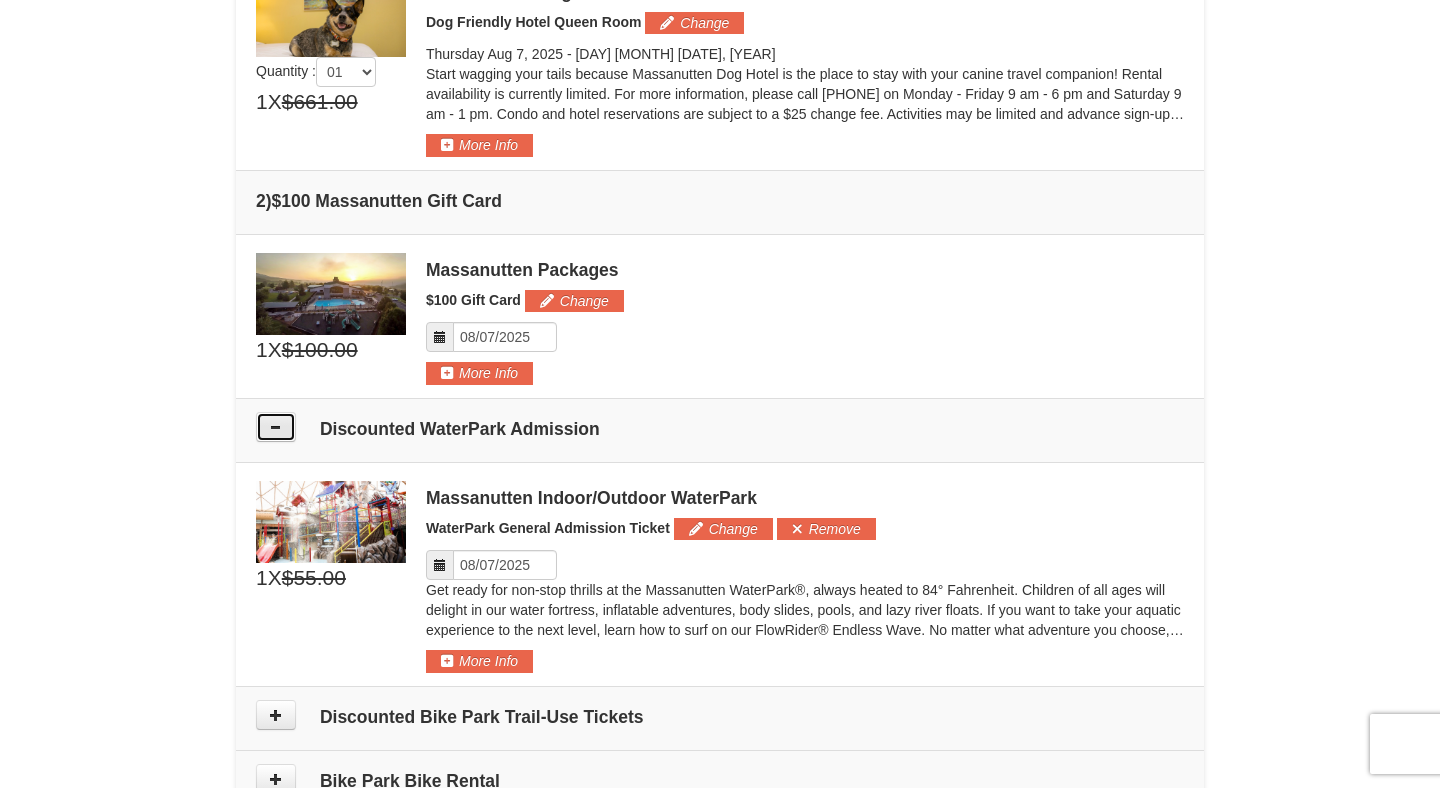 click at bounding box center [276, 427] 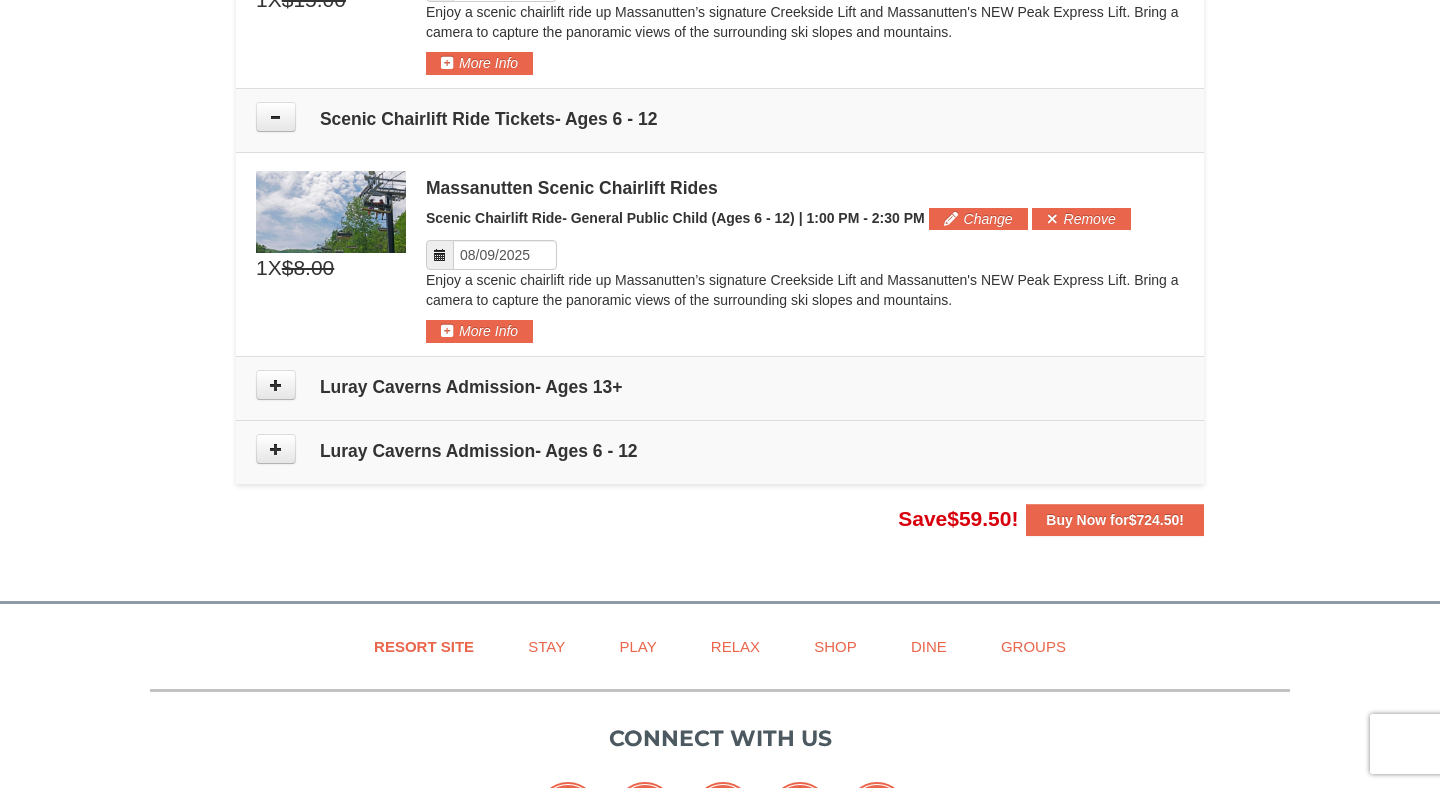 scroll, scrollTop: 1832, scrollLeft: 0, axis: vertical 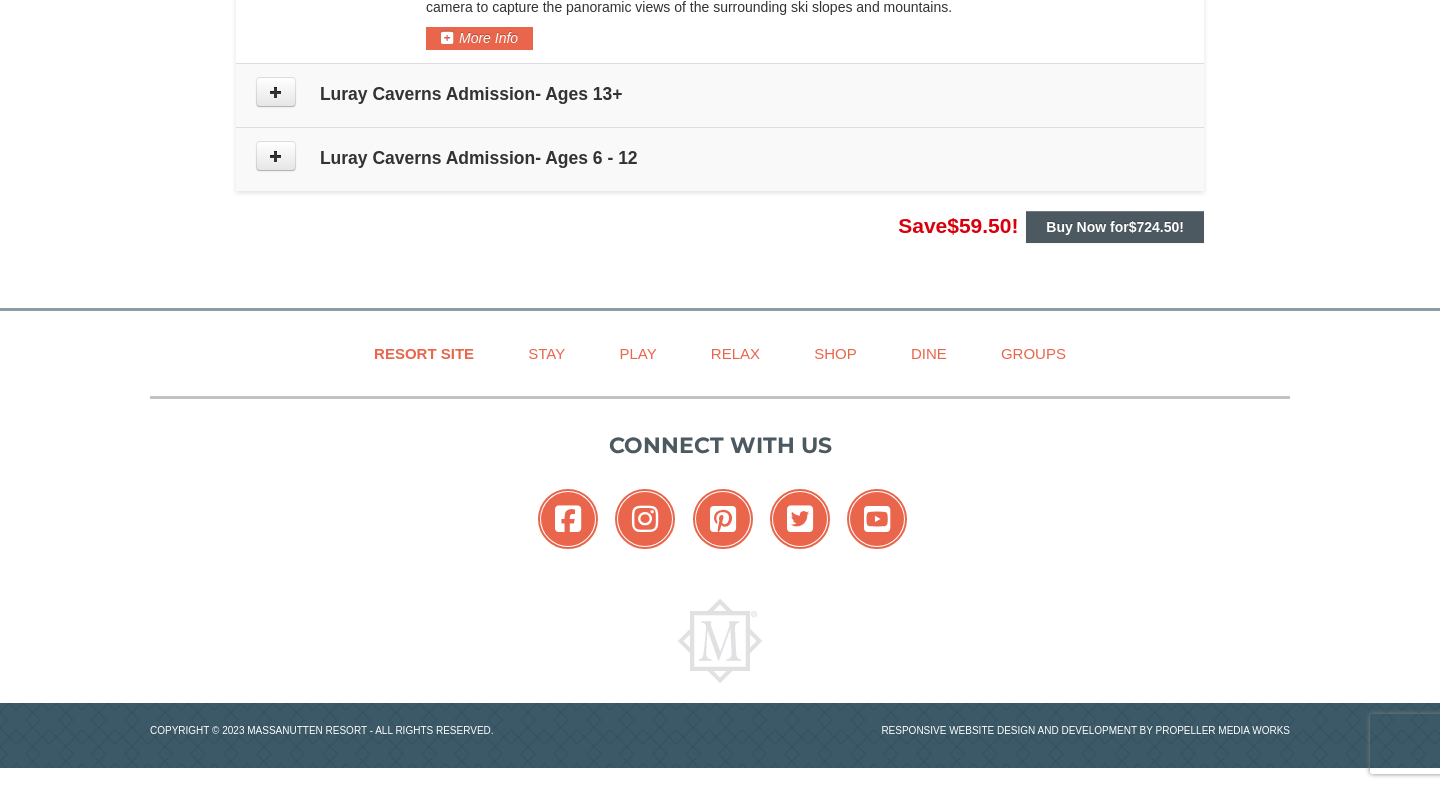 click on "Buy Now for
$724.50 !" at bounding box center (1115, 227) 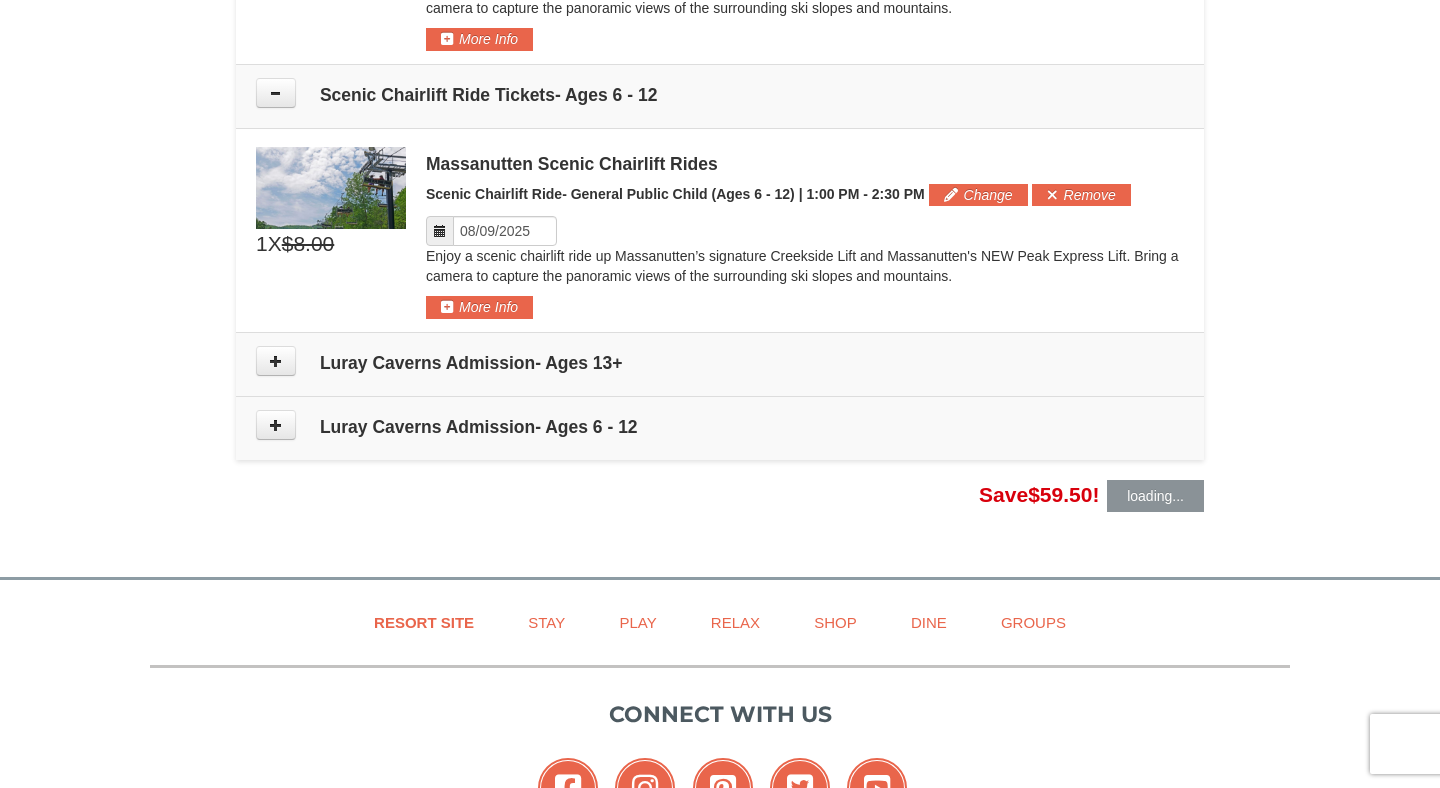 scroll, scrollTop: 1461, scrollLeft: 0, axis: vertical 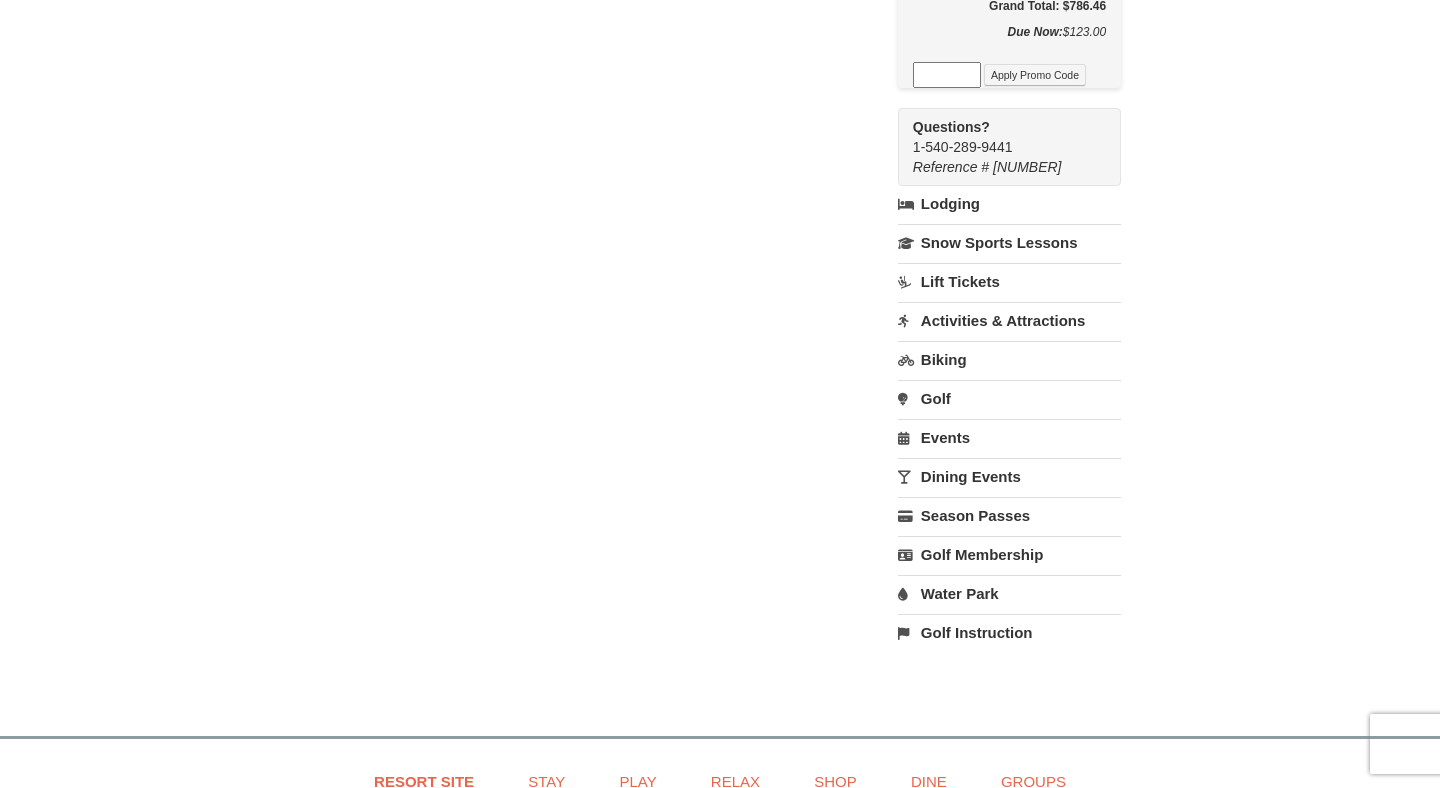 click on "Activities & Attractions" at bounding box center (1009, 320) 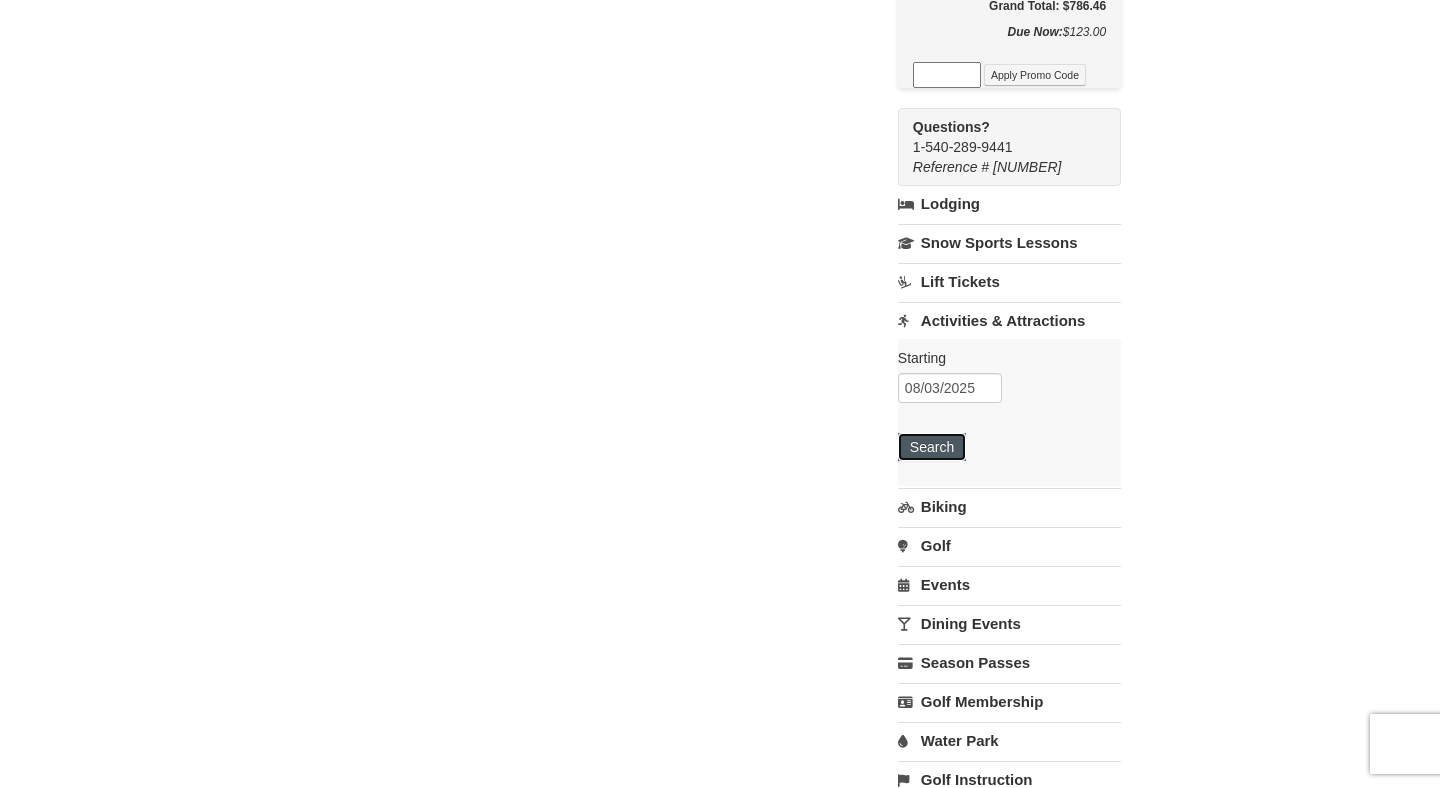 click on "Search" at bounding box center (932, 447) 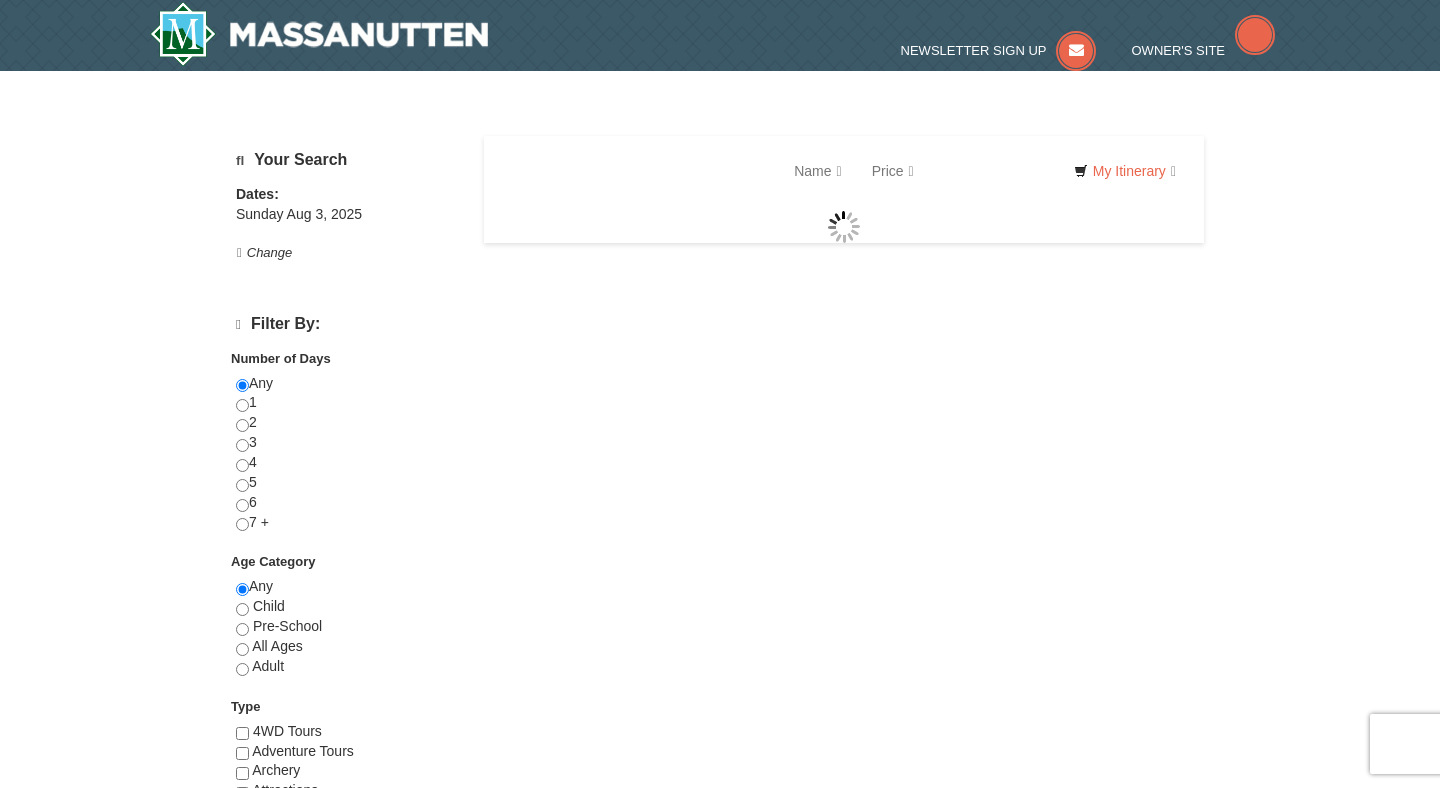 scroll, scrollTop: 0, scrollLeft: 0, axis: both 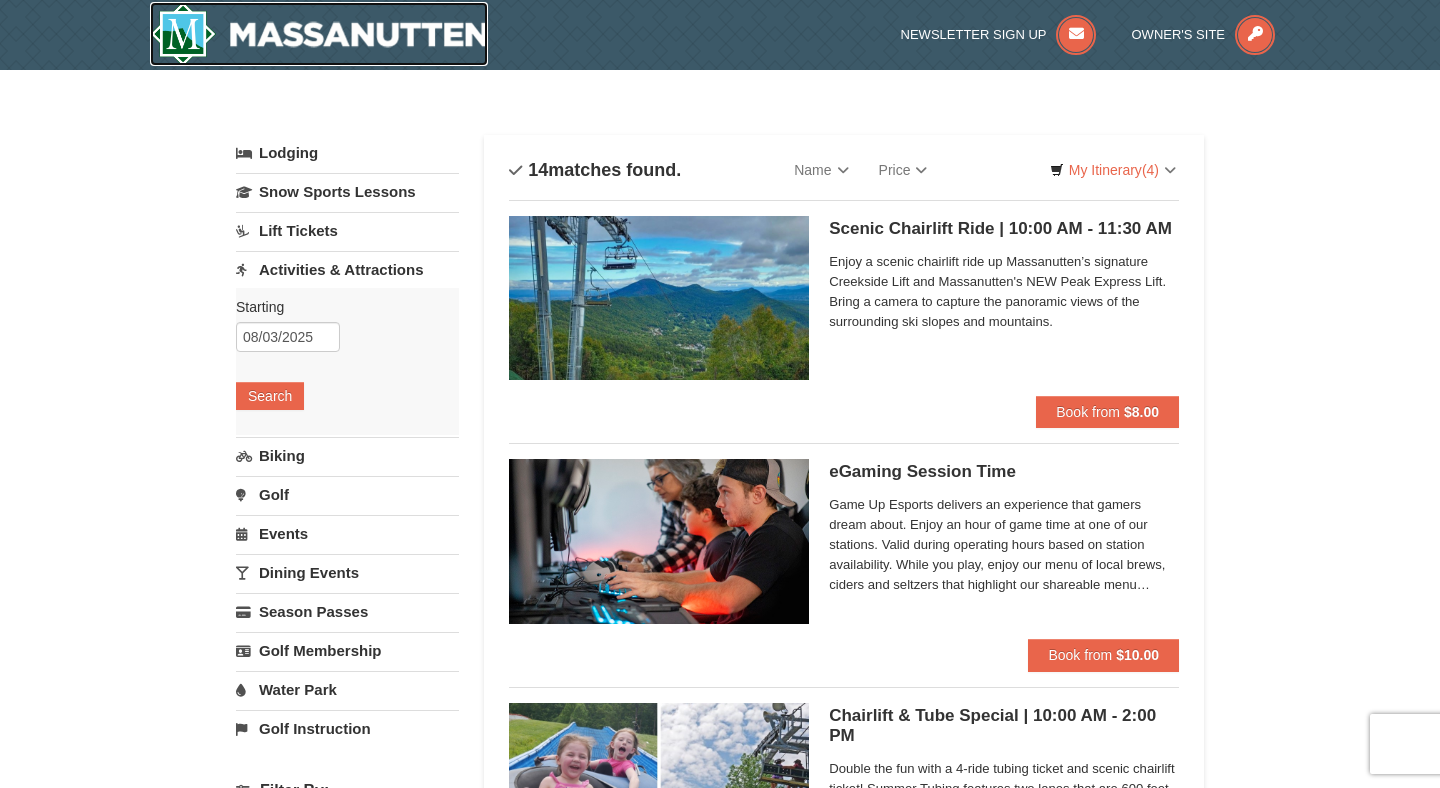click at bounding box center [319, 34] 